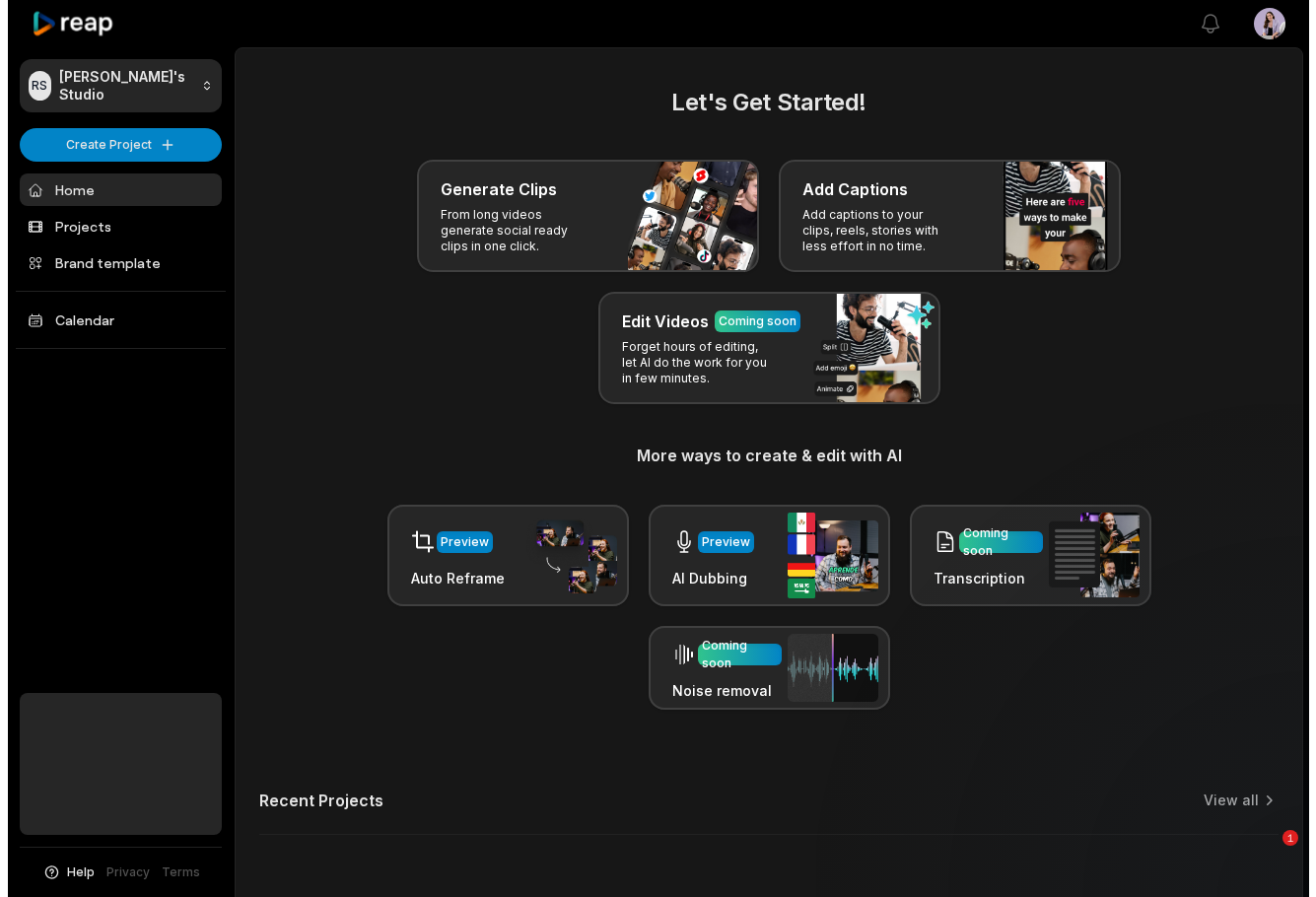 scroll, scrollTop: 0, scrollLeft: 0, axis: both 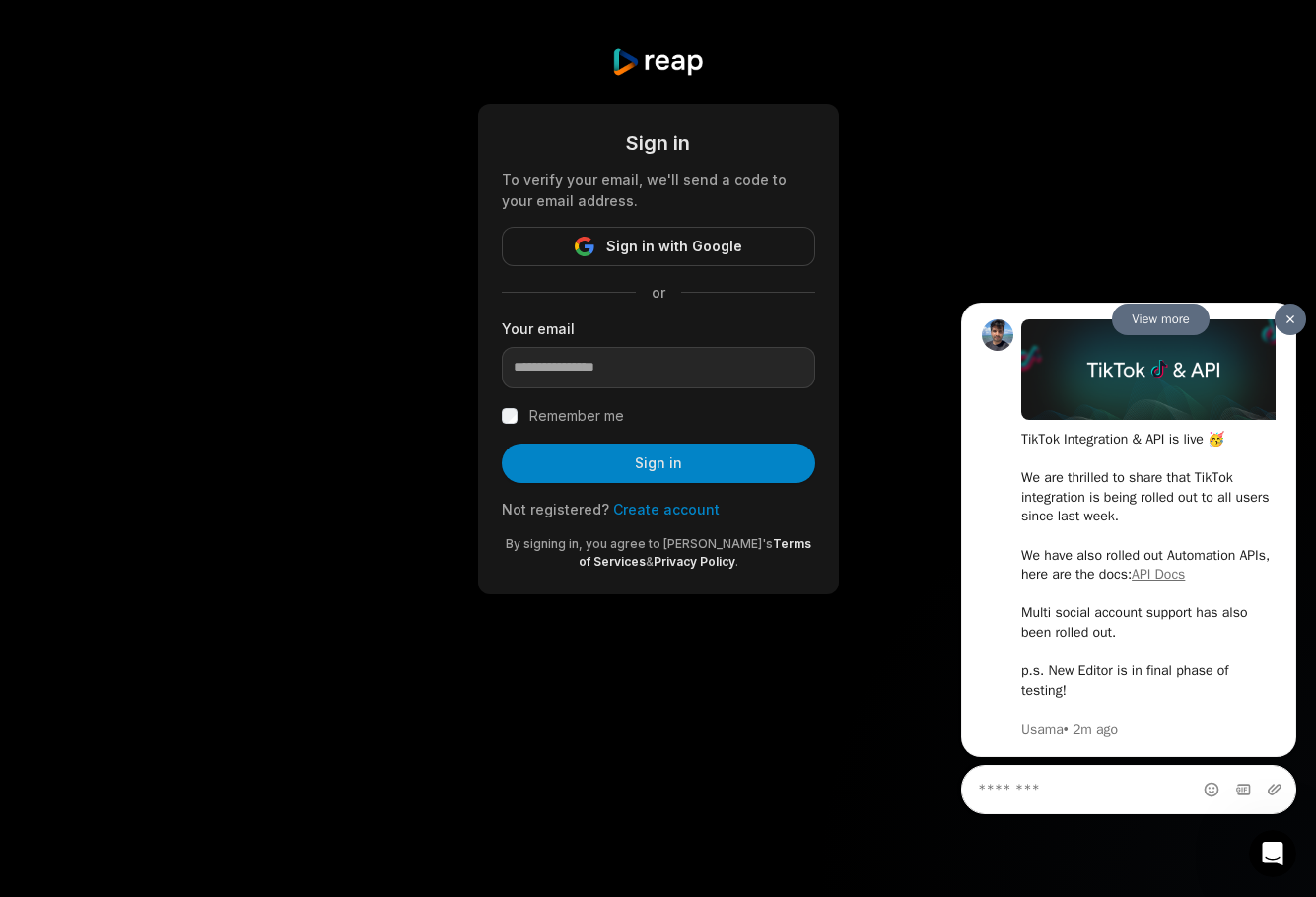 click at bounding box center (1290, 319) 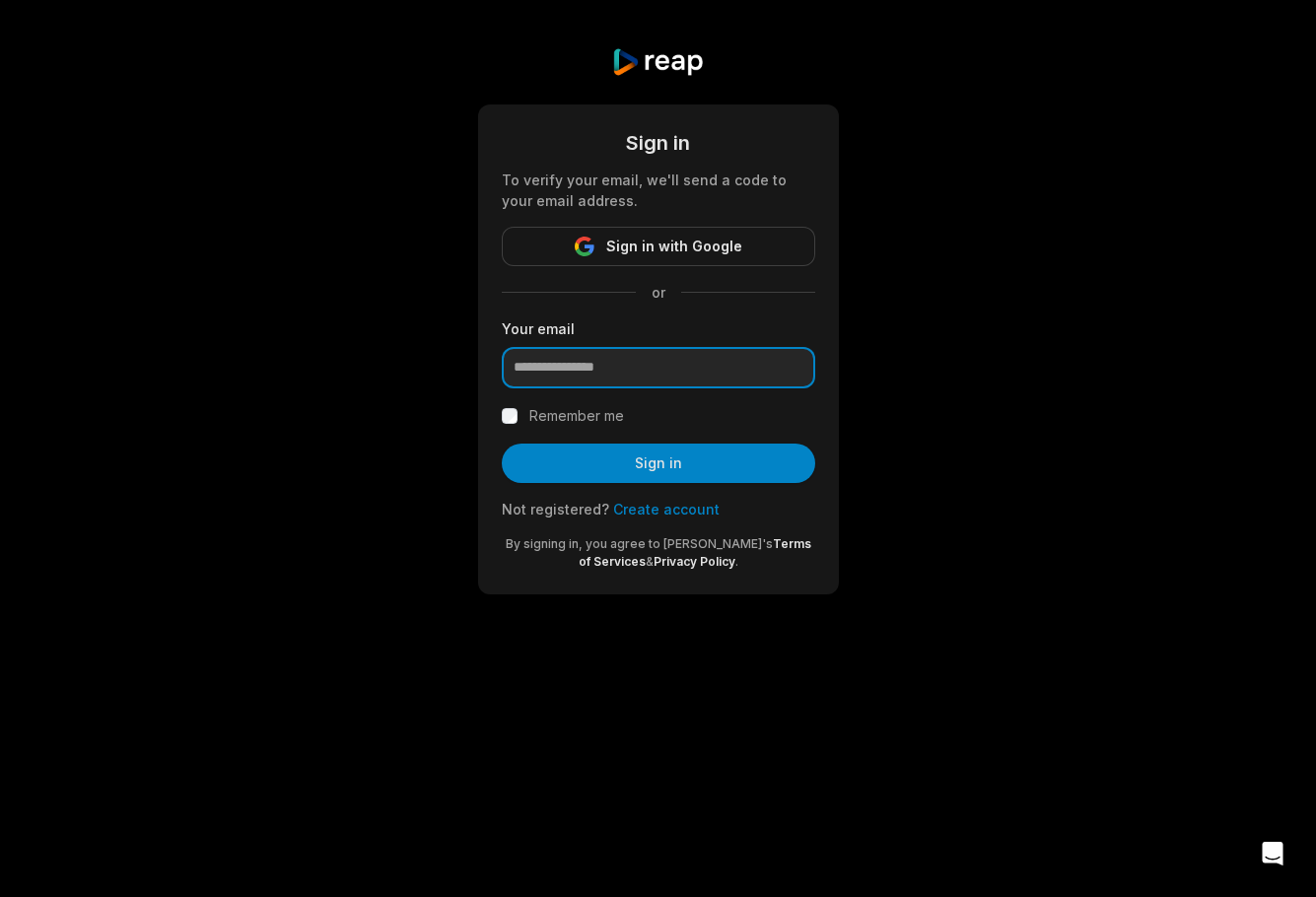 click at bounding box center (658, 368) 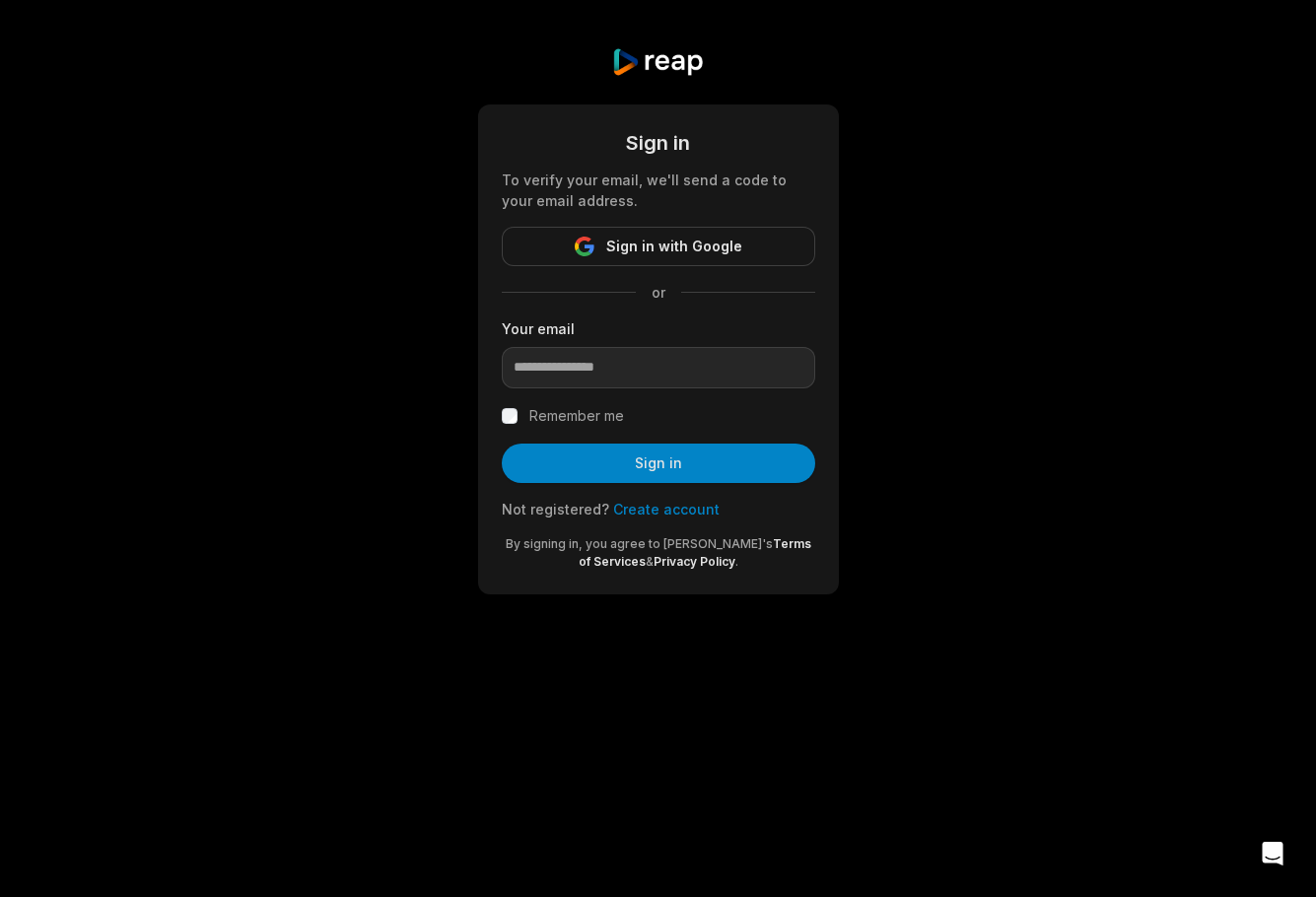 click on "Sign in To verify your email, we'll send a code to your email address. Sign in with Google or Your email Remember me Sign in Not registered?   Create account By signing in, you agree to reap's  Terms of Services  &  Privacy Policy ." at bounding box center (658, 320) 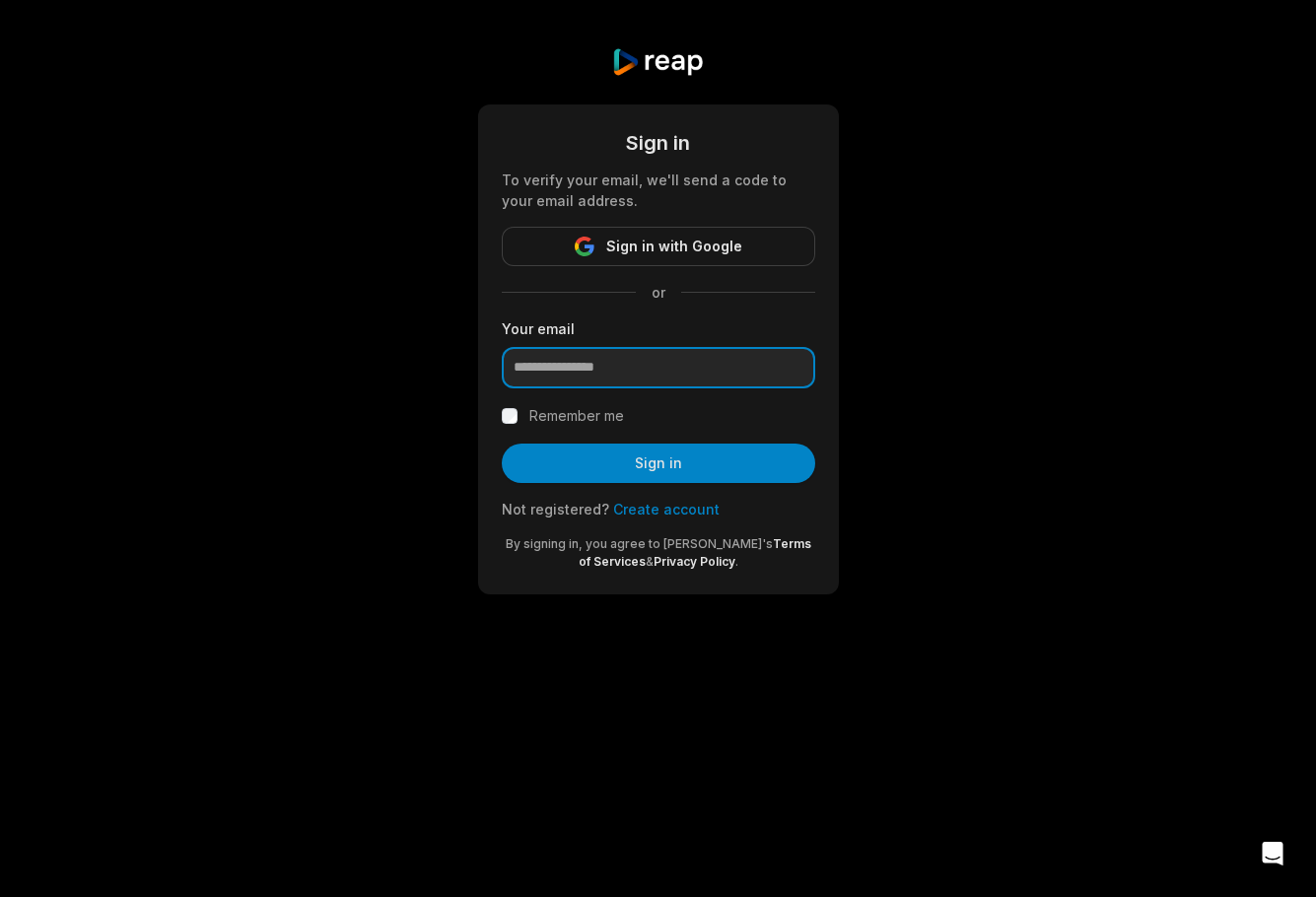 click at bounding box center (658, 368) 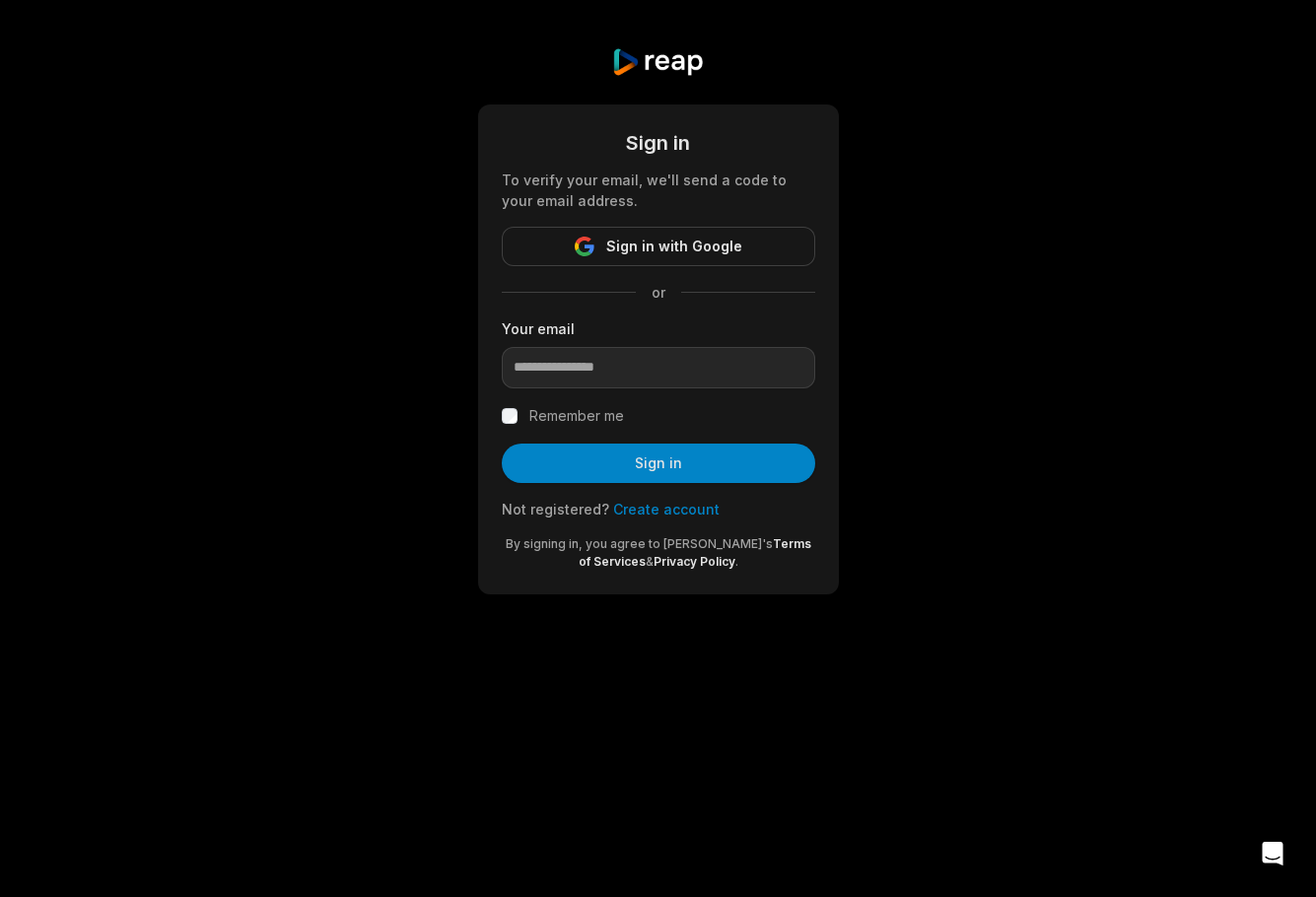 click on "Sign in To verify your email, we'll send a code to your email address. Sign in with Google or Your email Remember me Sign in Not registered?   Create account By signing in, you agree to reap's  Terms of Services  &  Privacy Policy ." at bounding box center [658, 320] 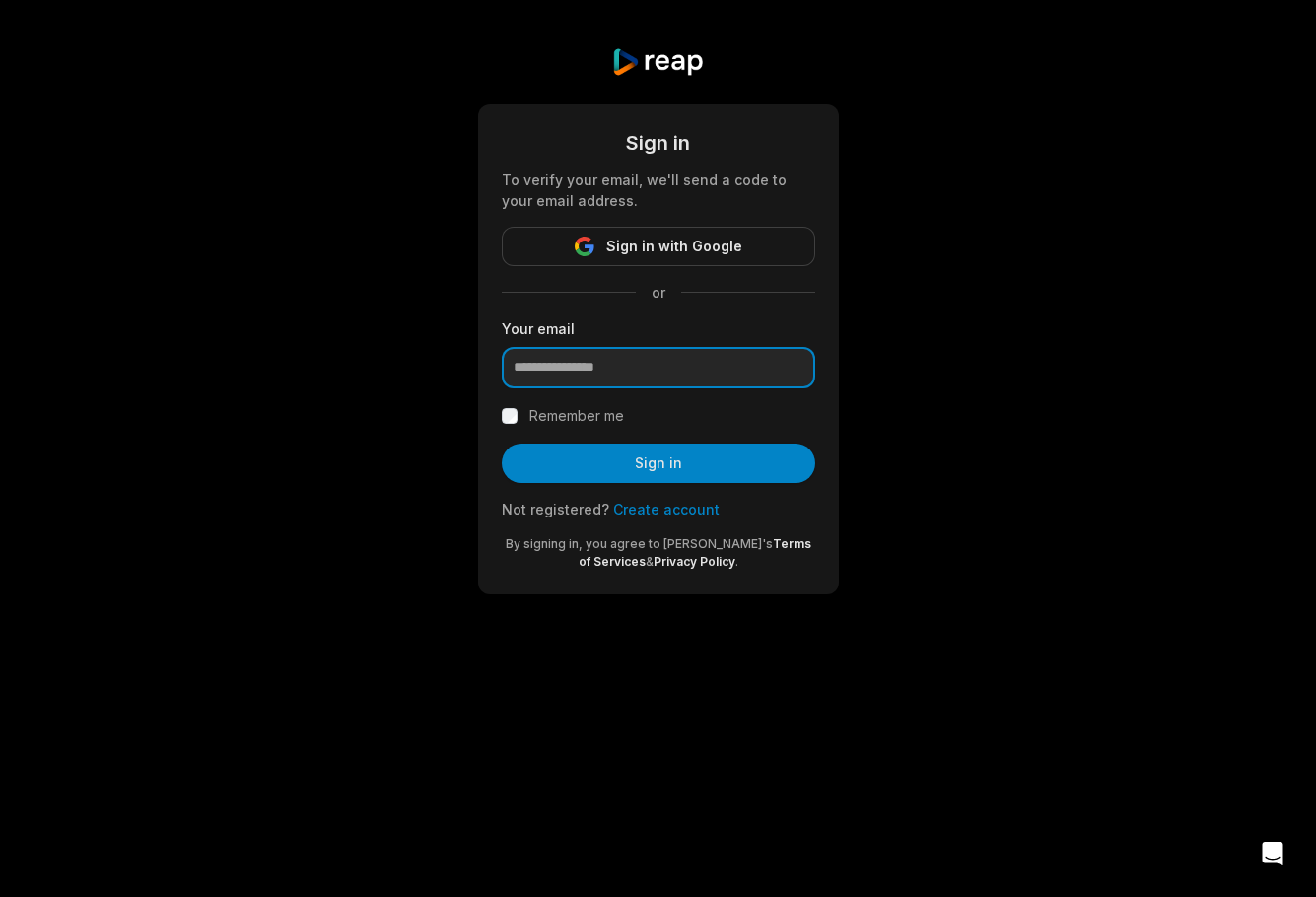 click at bounding box center (658, 368) 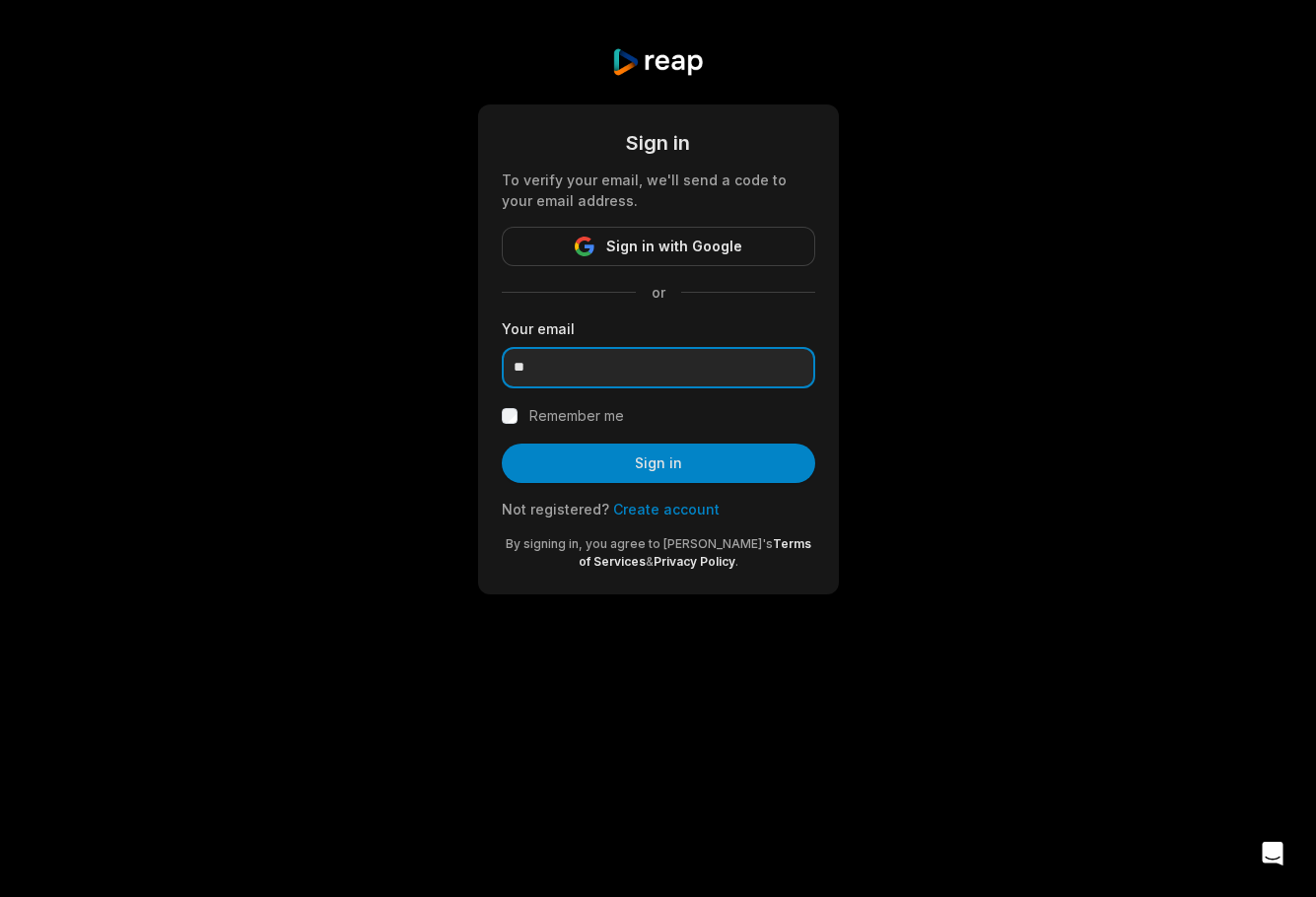 type on "**********" 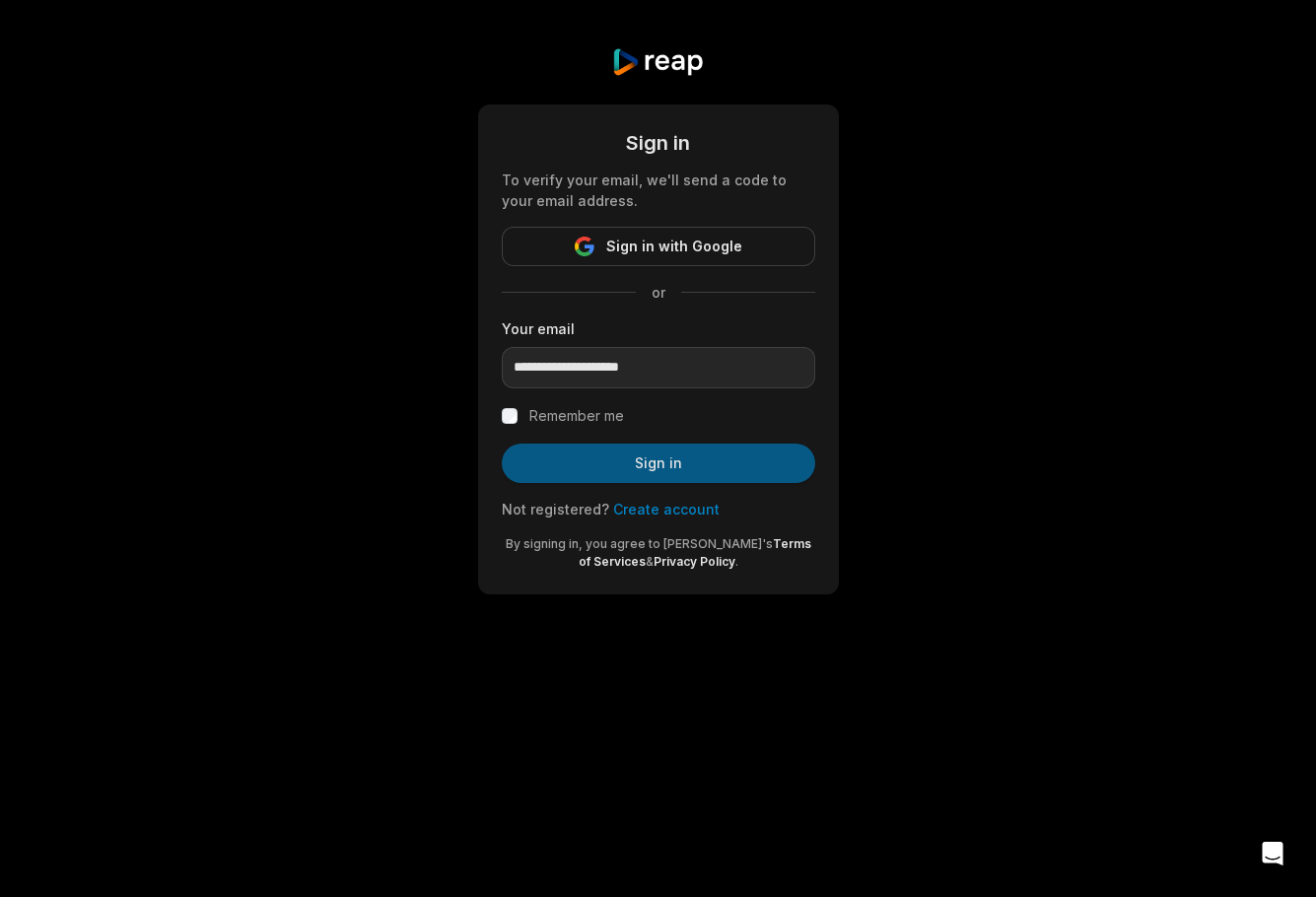click on "Sign in" at bounding box center (658, 463) 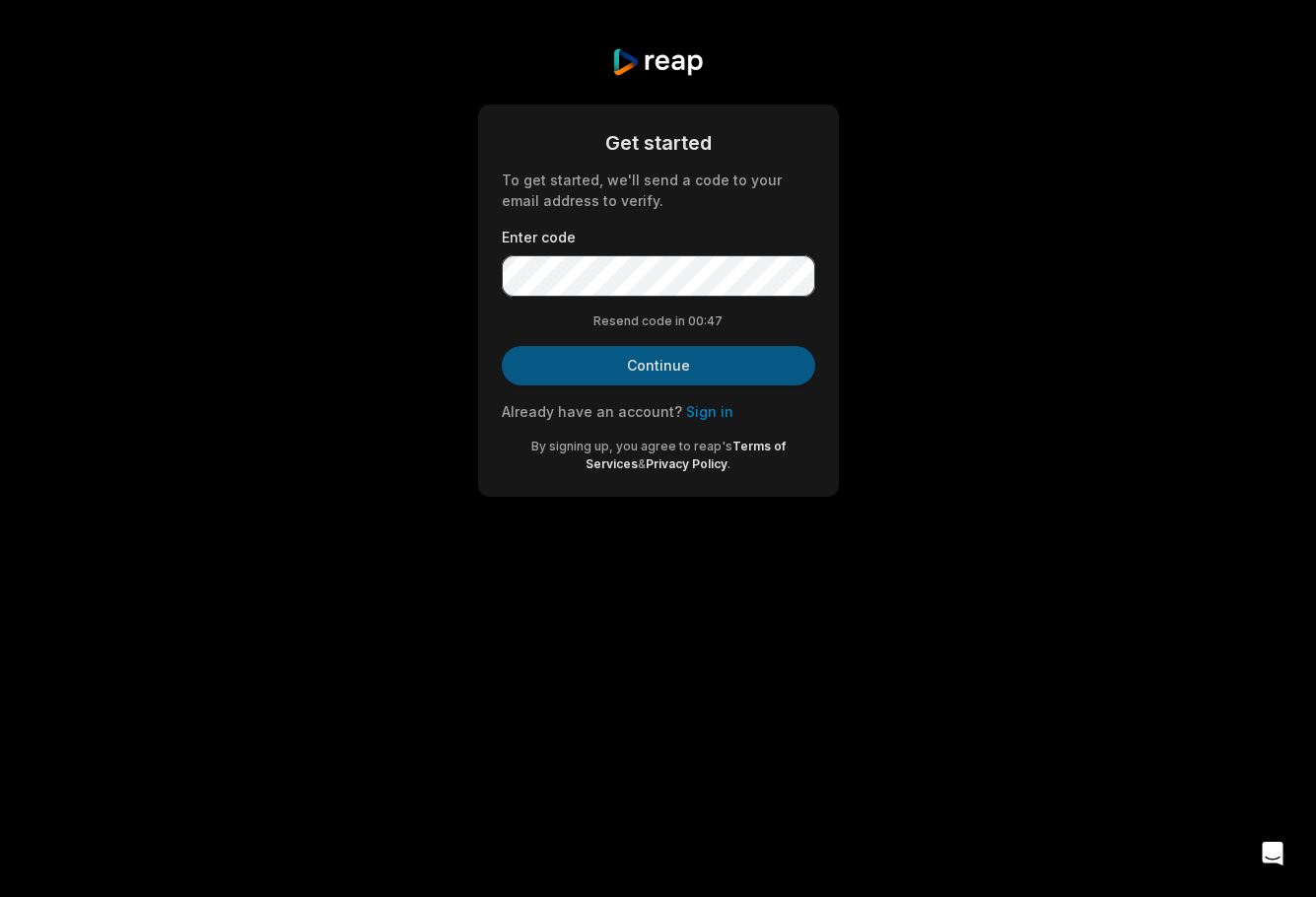 click on "Continue" at bounding box center [658, 366] 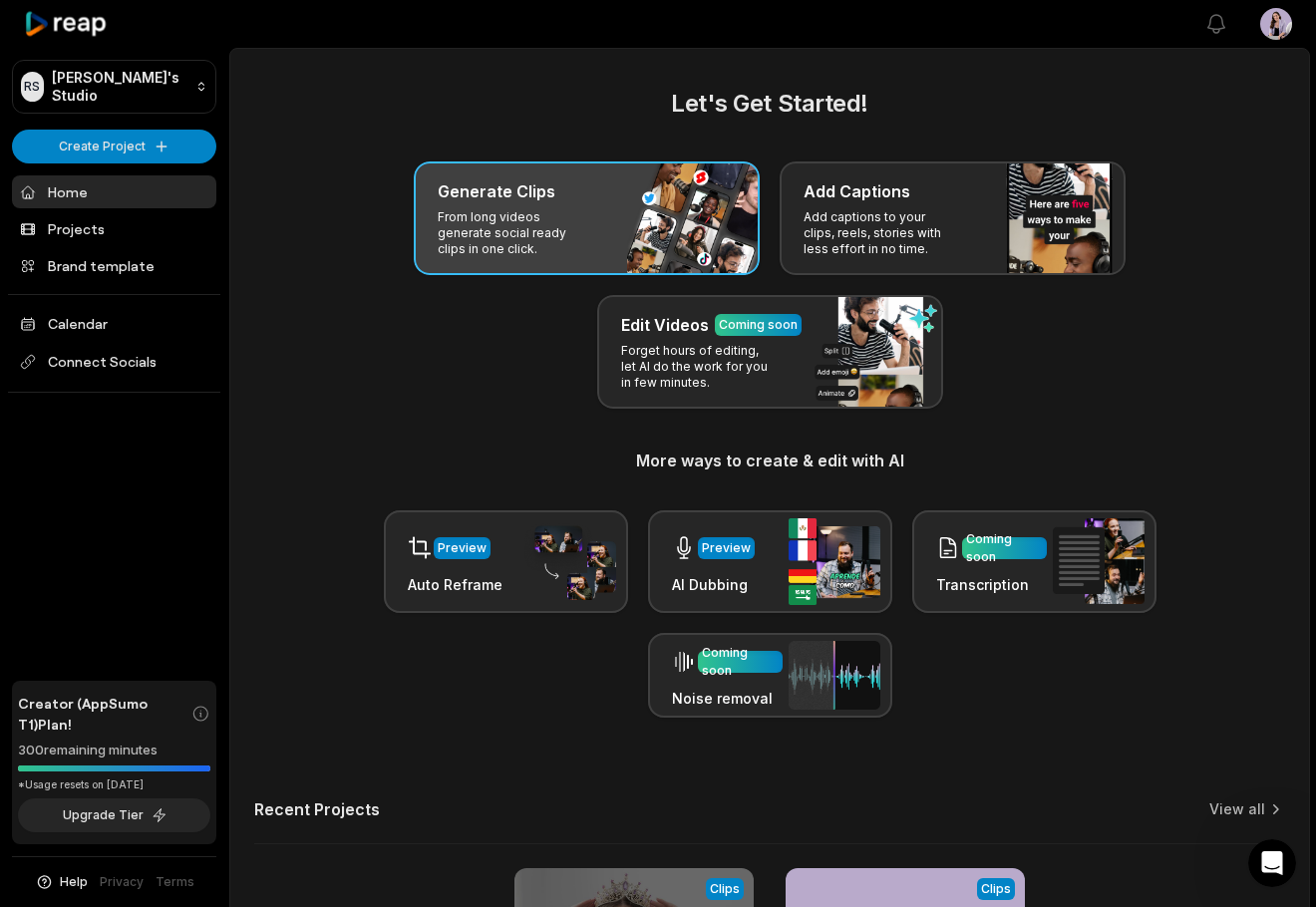 click on "Generate Clips From long videos generate social ready clips in one click." at bounding box center (586, 218) 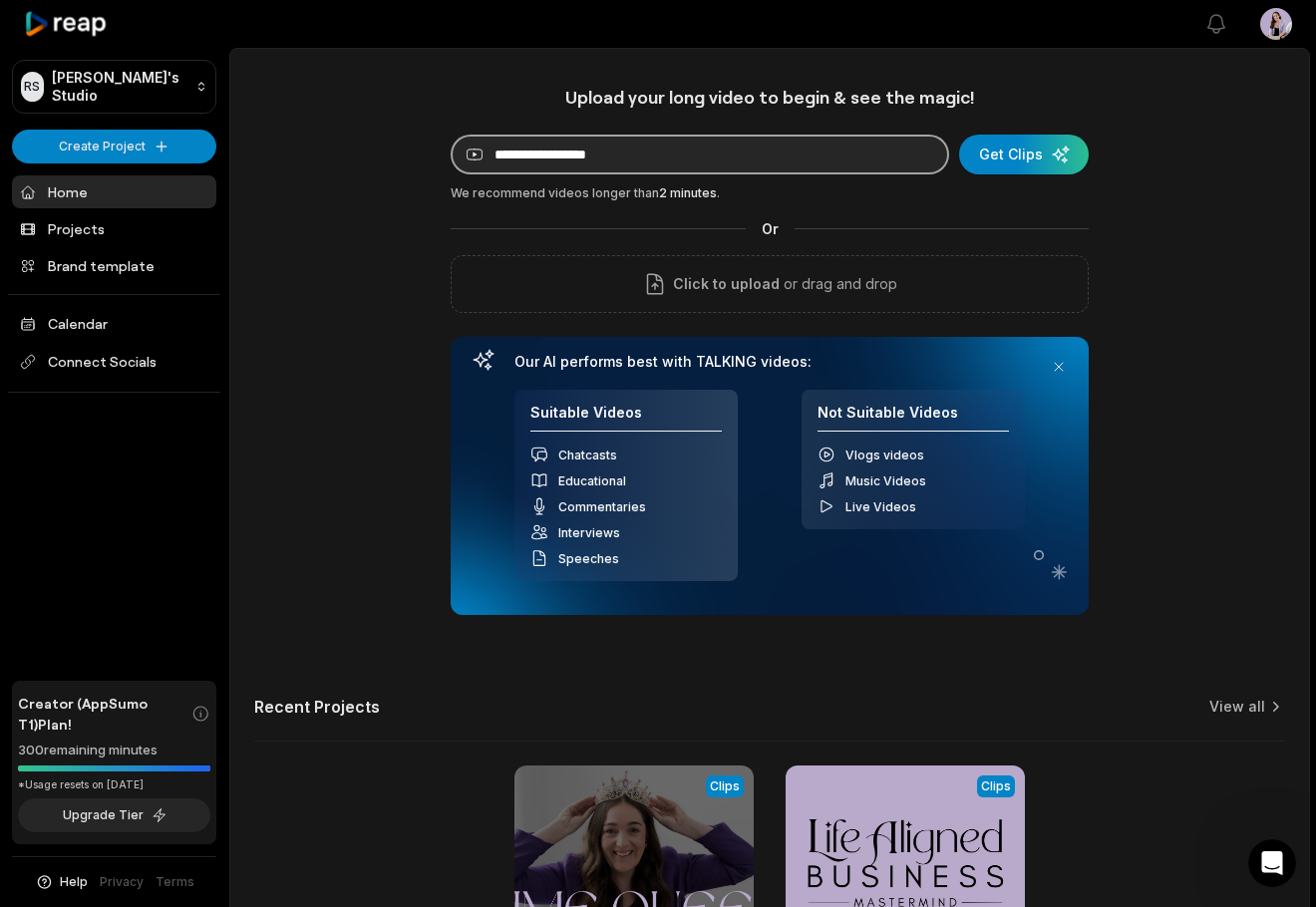 drag, startPoint x: 661, startPoint y: 155, endPoint x: 673, endPoint y: 154, distance: 12.0415946 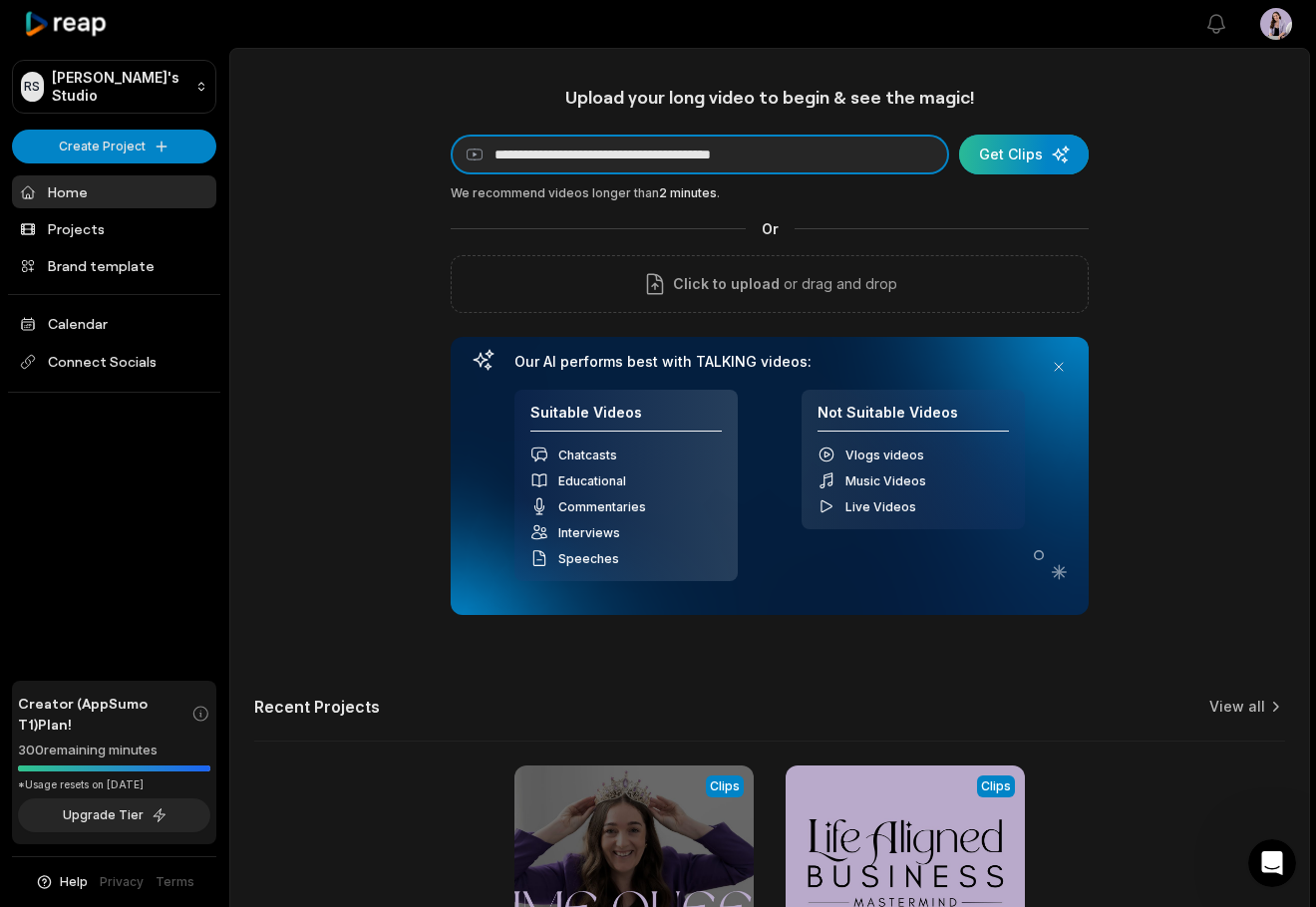 type on "**********" 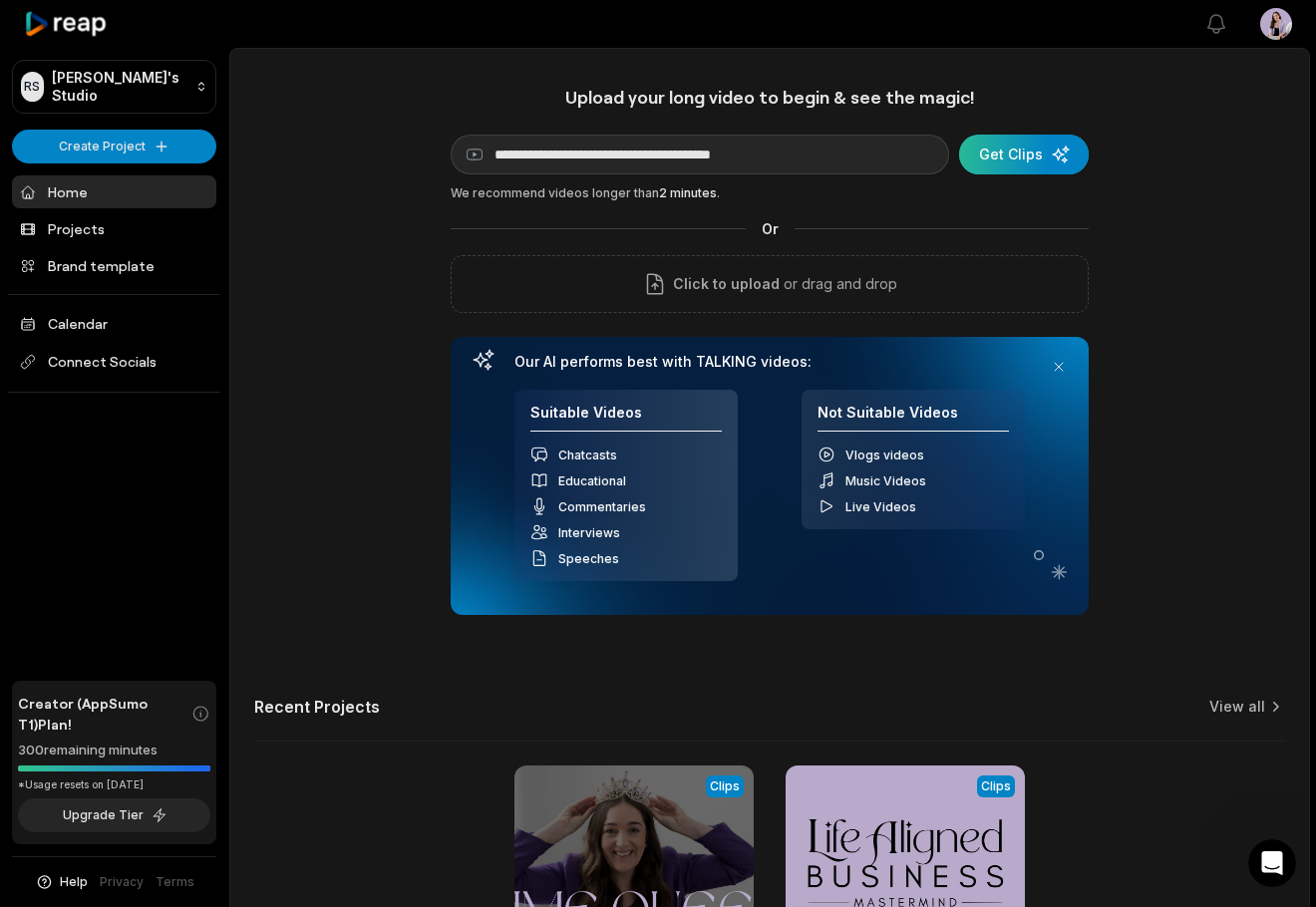 click at bounding box center [1024, 154] 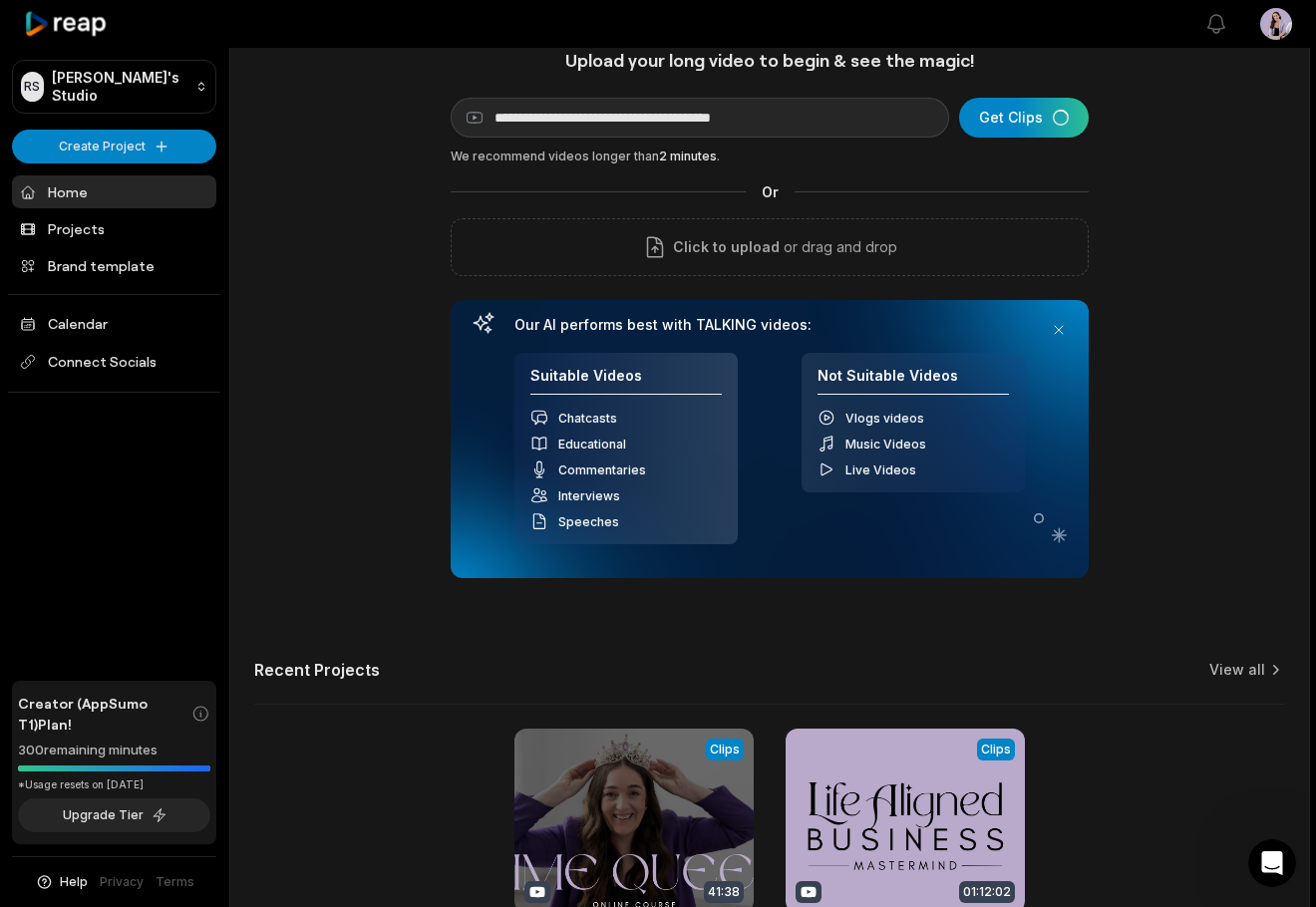 scroll, scrollTop: 0, scrollLeft: 0, axis: both 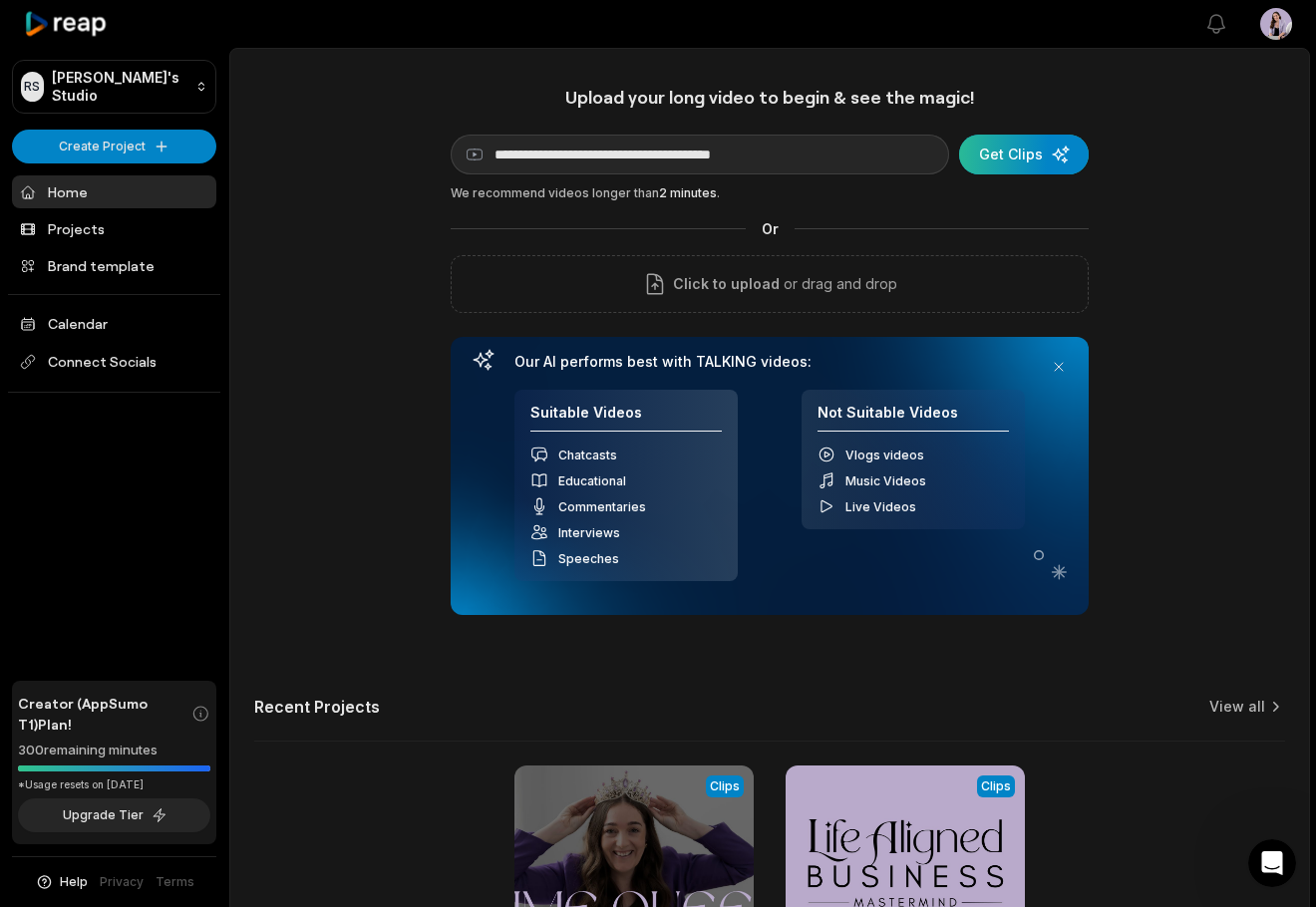 click at bounding box center (1024, 154) 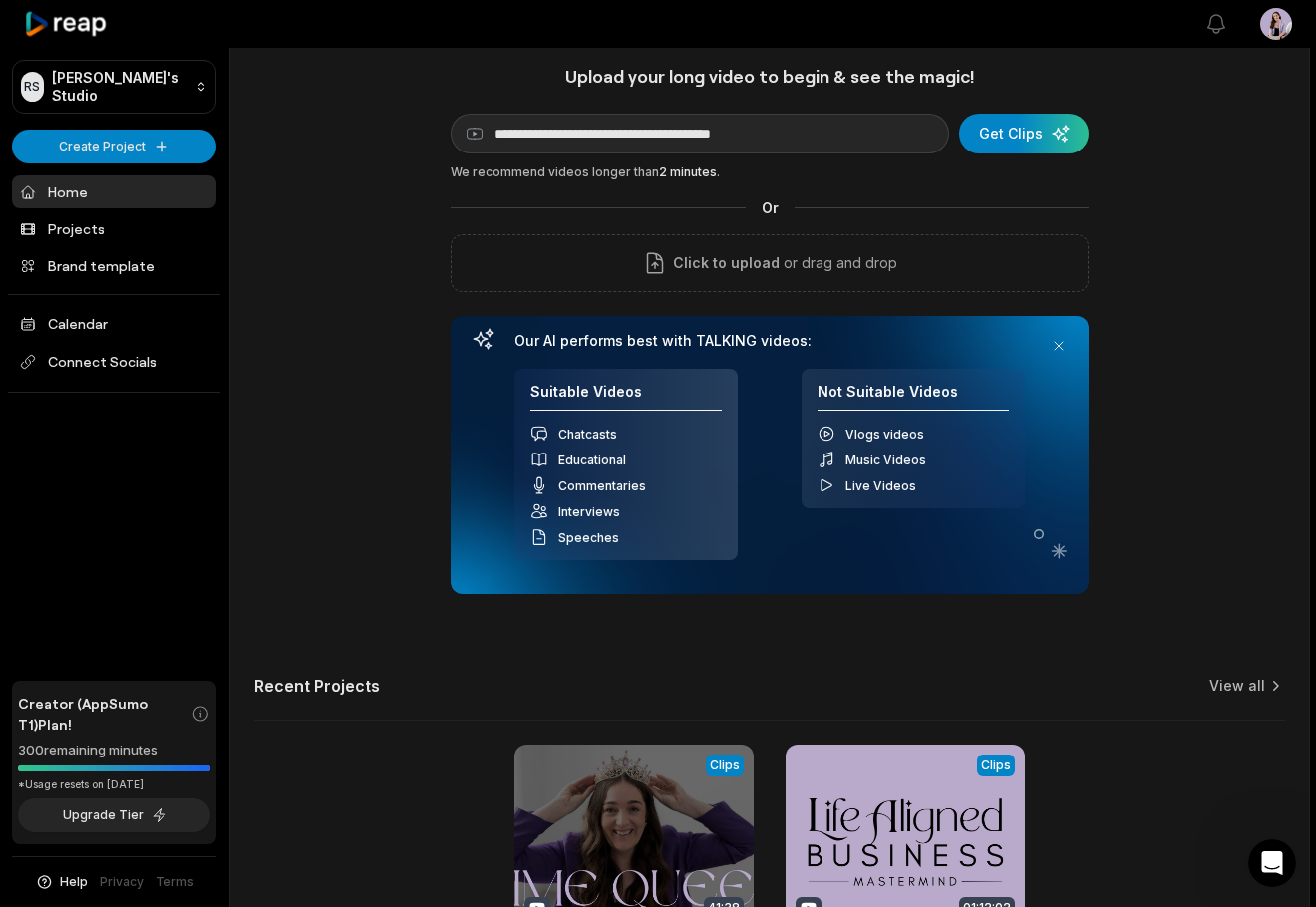 scroll, scrollTop: 0, scrollLeft: 0, axis: both 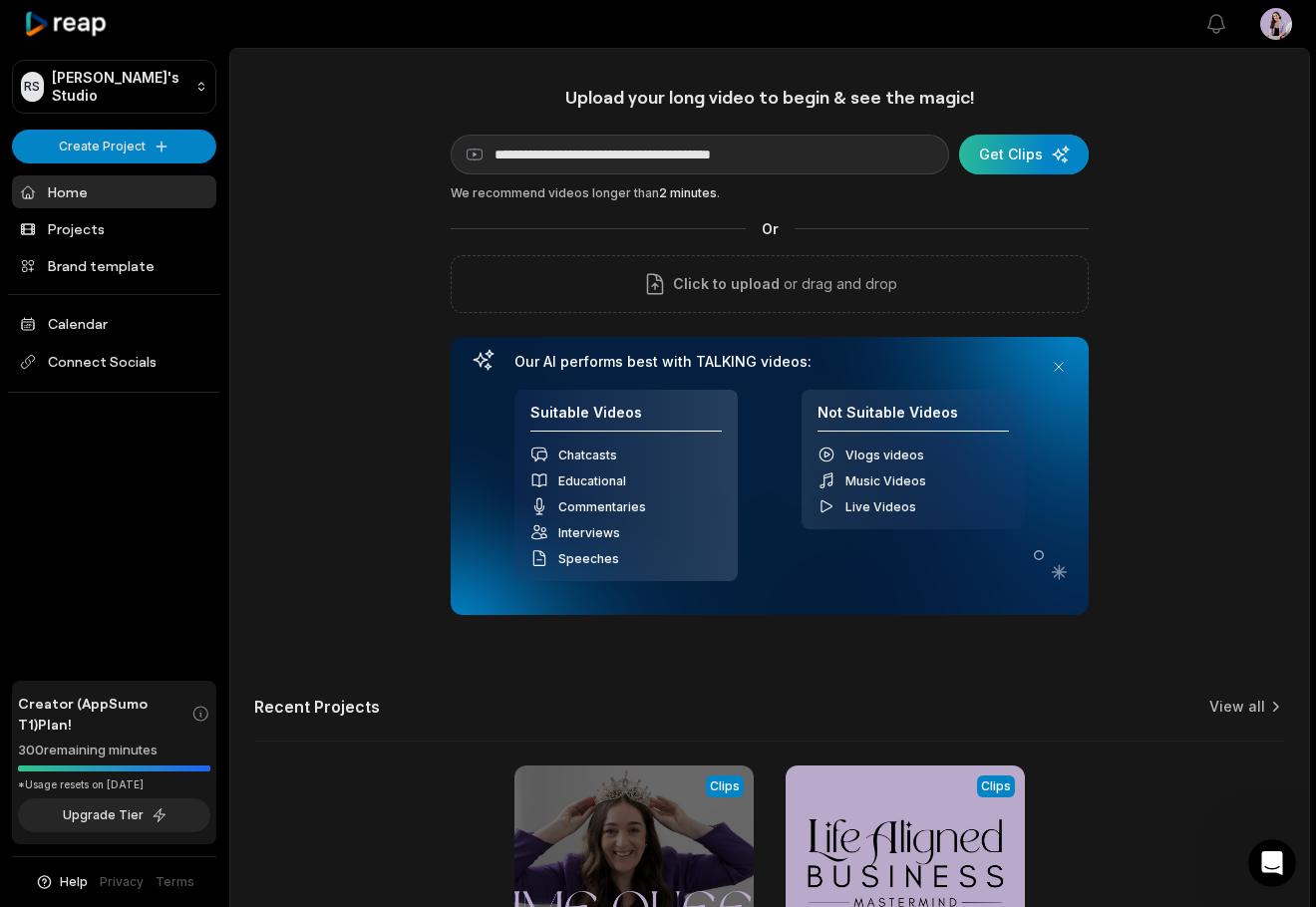 click at bounding box center (1024, 154) 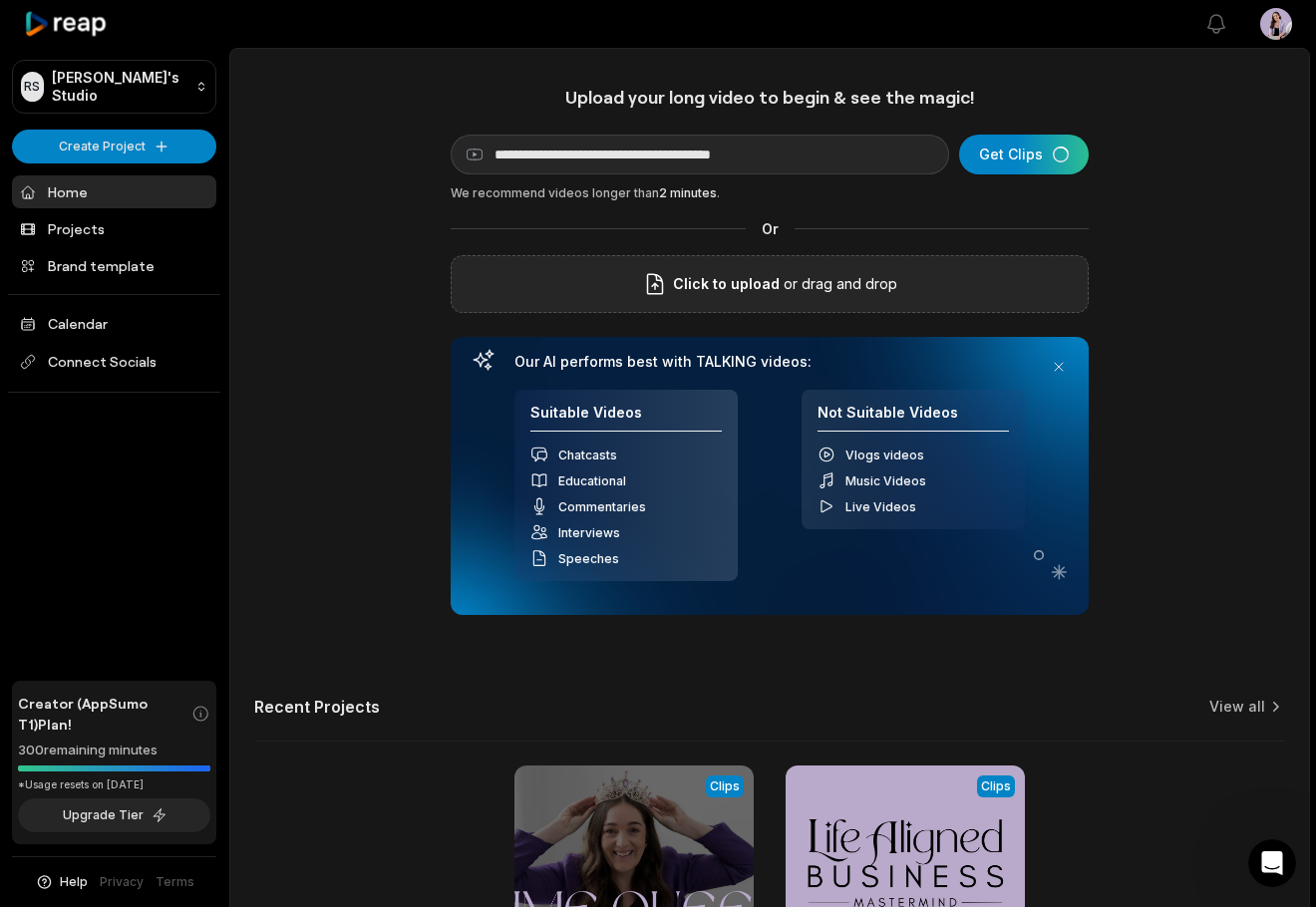 click on "Click to upload" at bounding box center (726, 284) 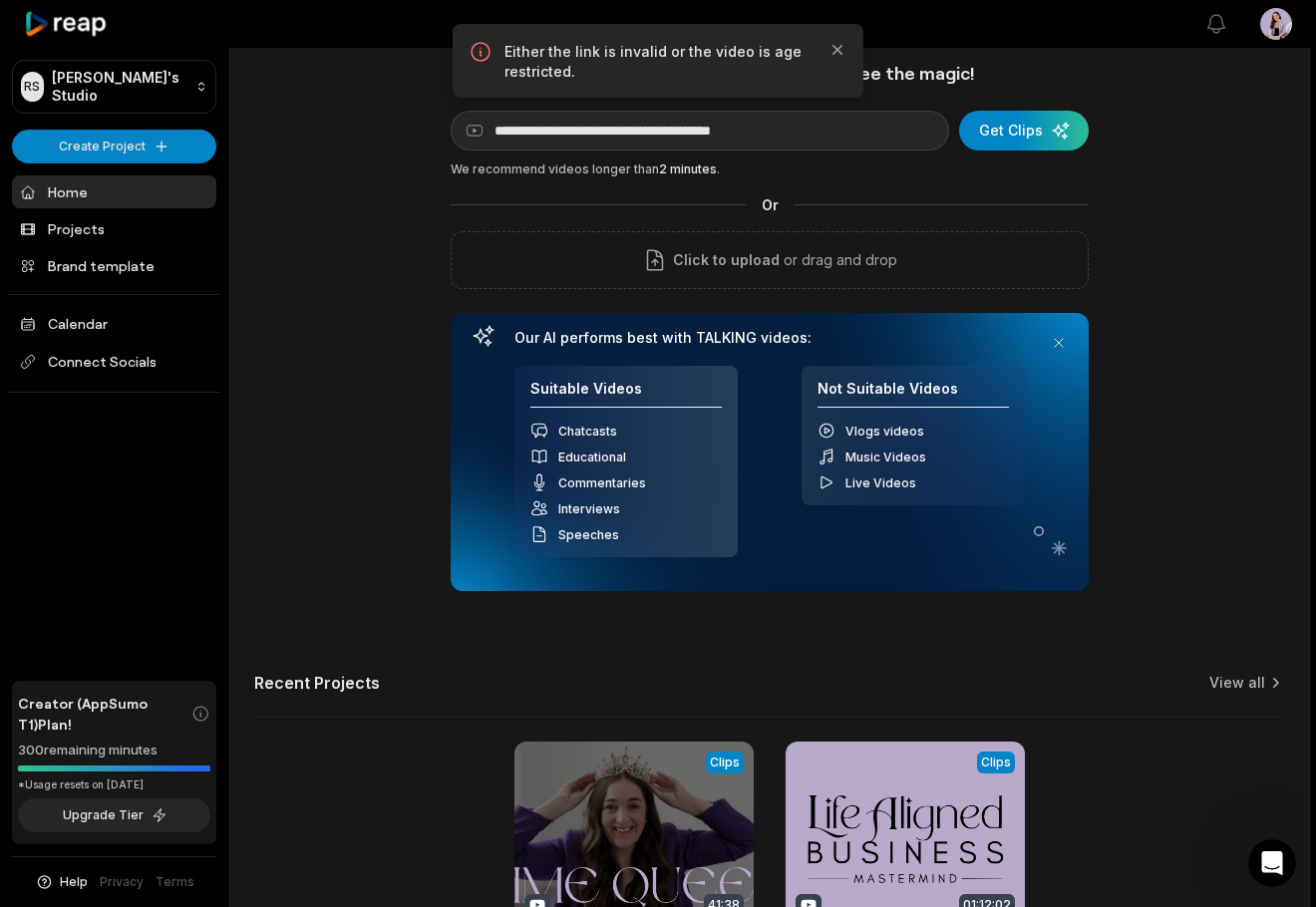 scroll, scrollTop: 0, scrollLeft: 0, axis: both 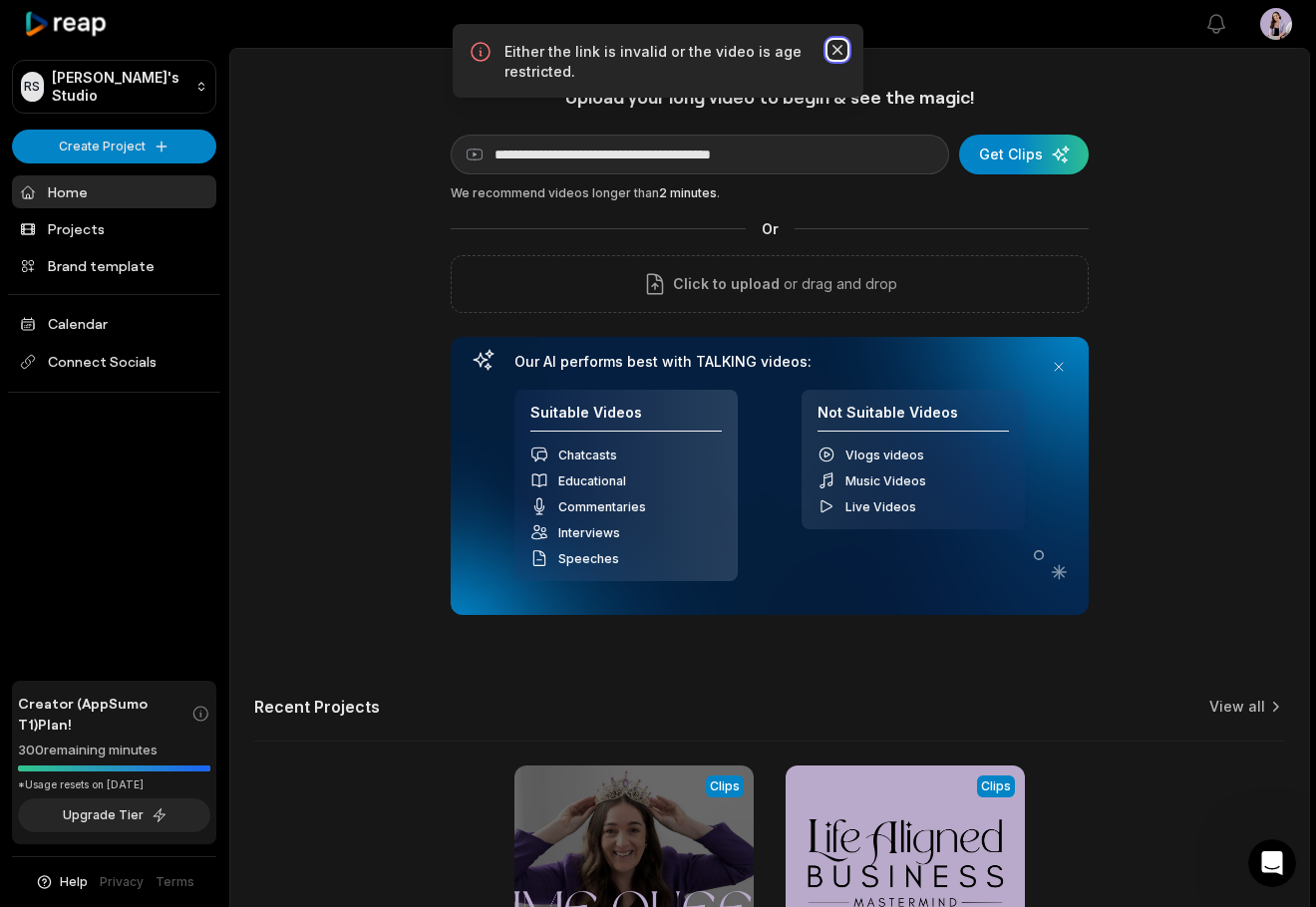 click 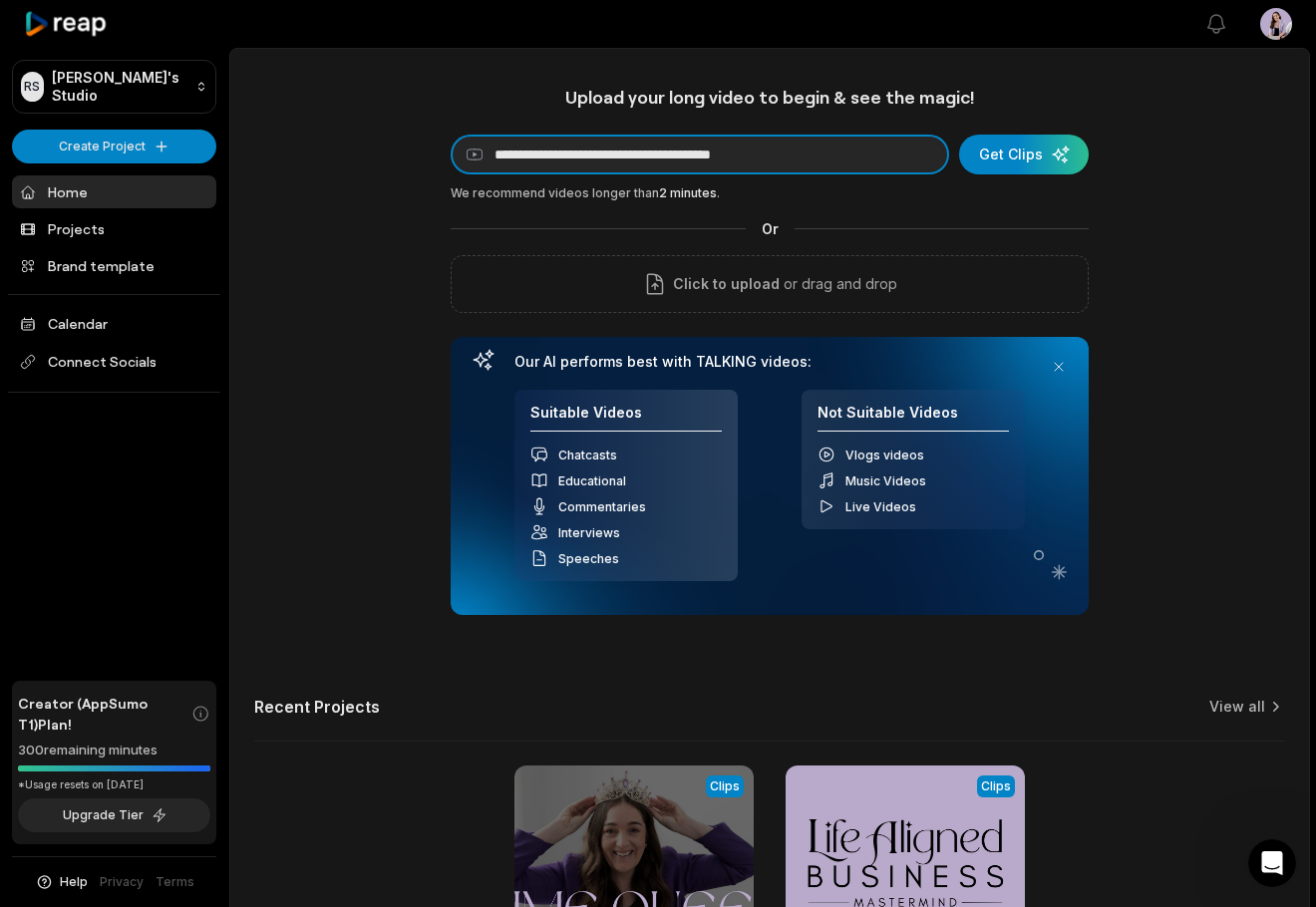 drag, startPoint x: 693, startPoint y: 147, endPoint x: 780, endPoint y: 175, distance: 91.394748 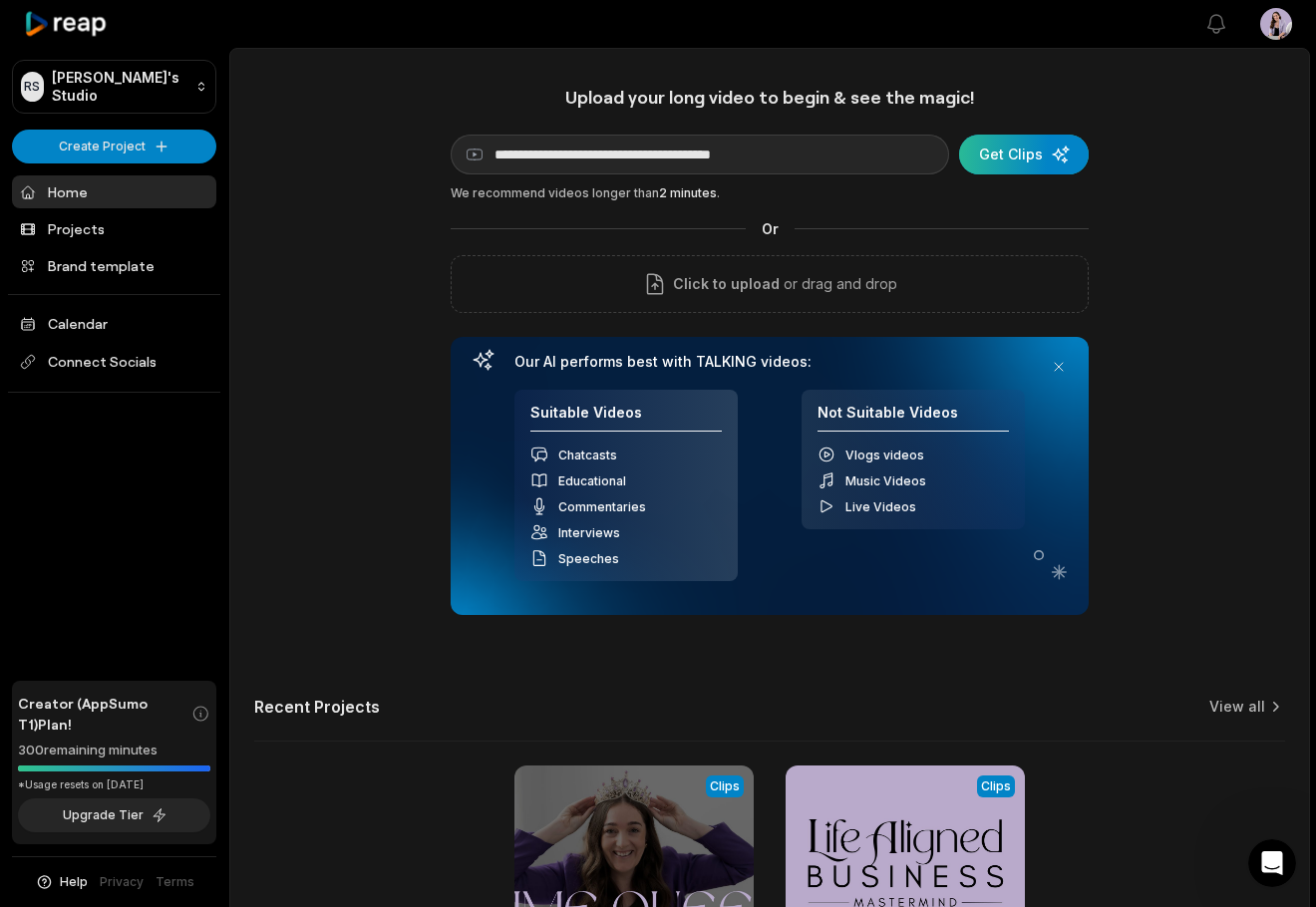 click at bounding box center (1024, 154) 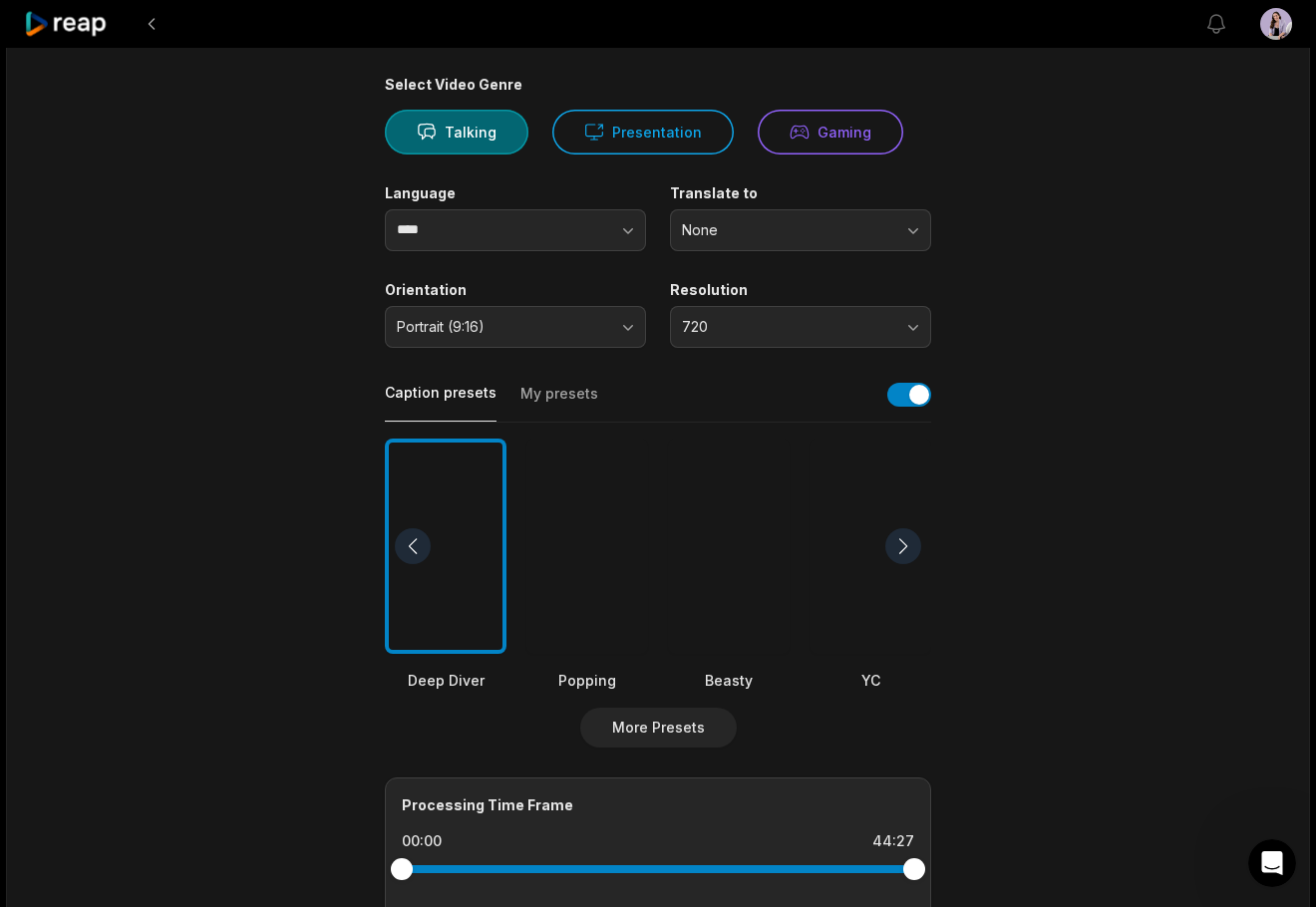scroll, scrollTop: 199, scrollLeft: 0, axis: vertical 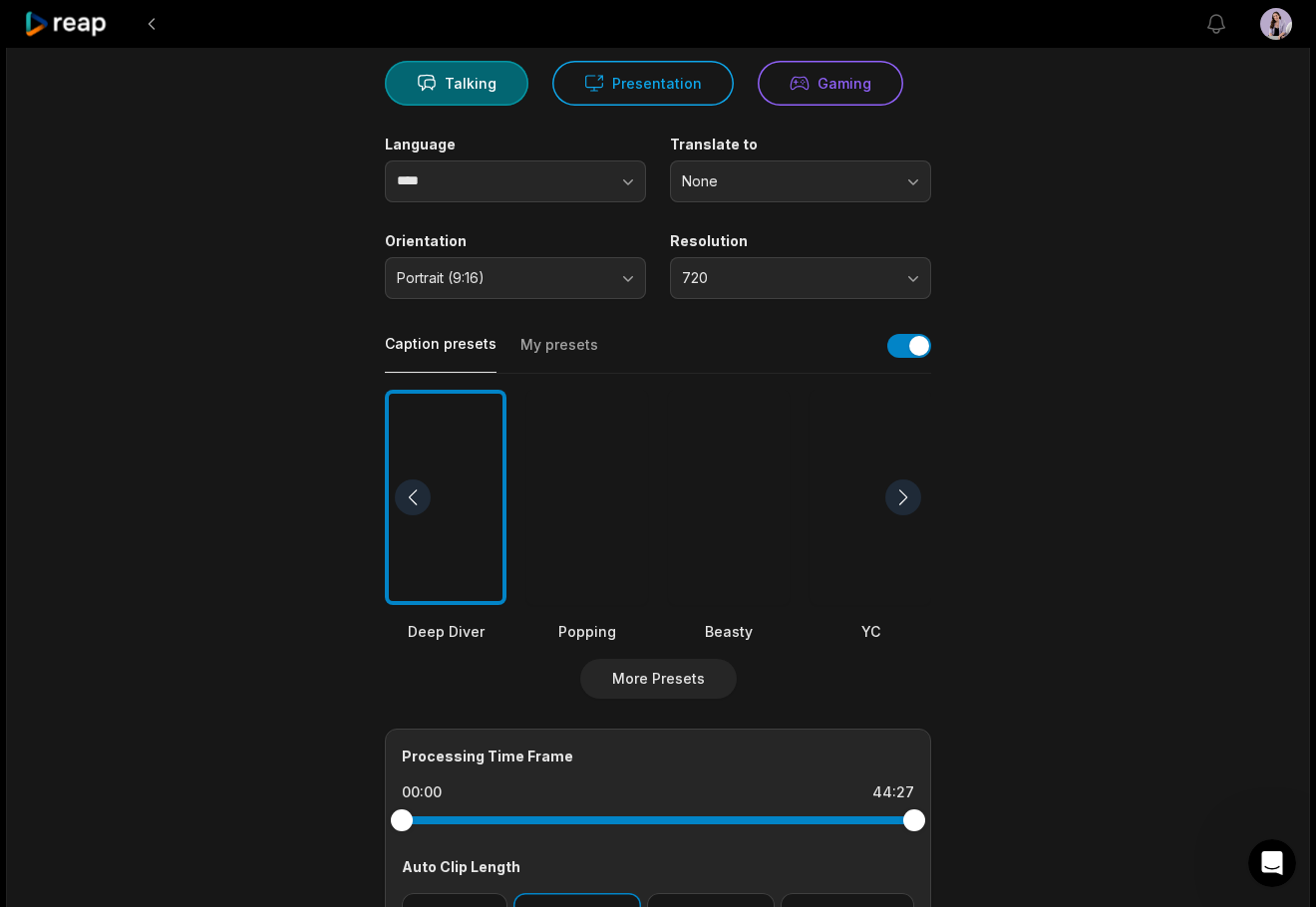 click on "My presets" at bounding box center (559, 354) 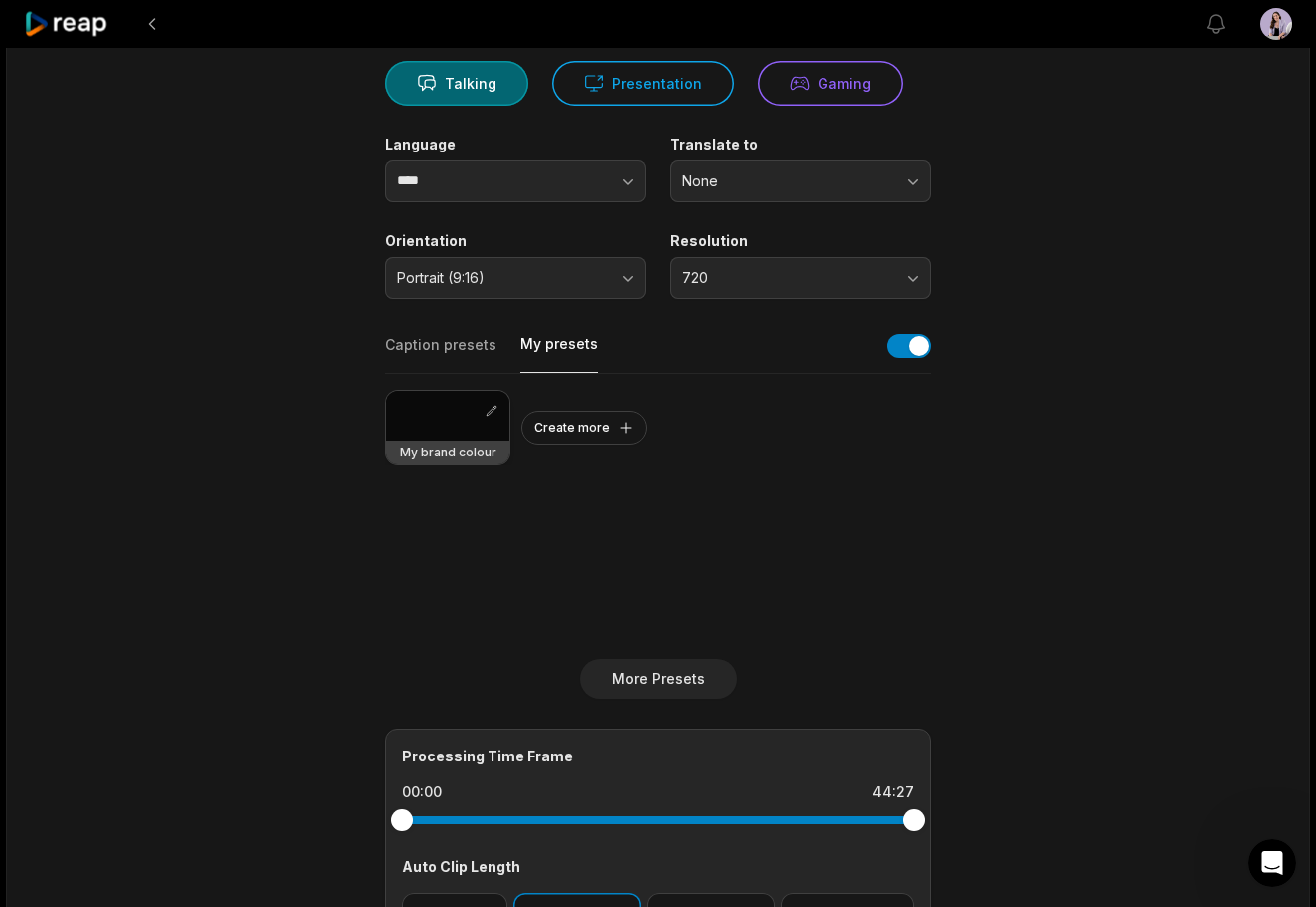 click at bounding box center (448, 416) 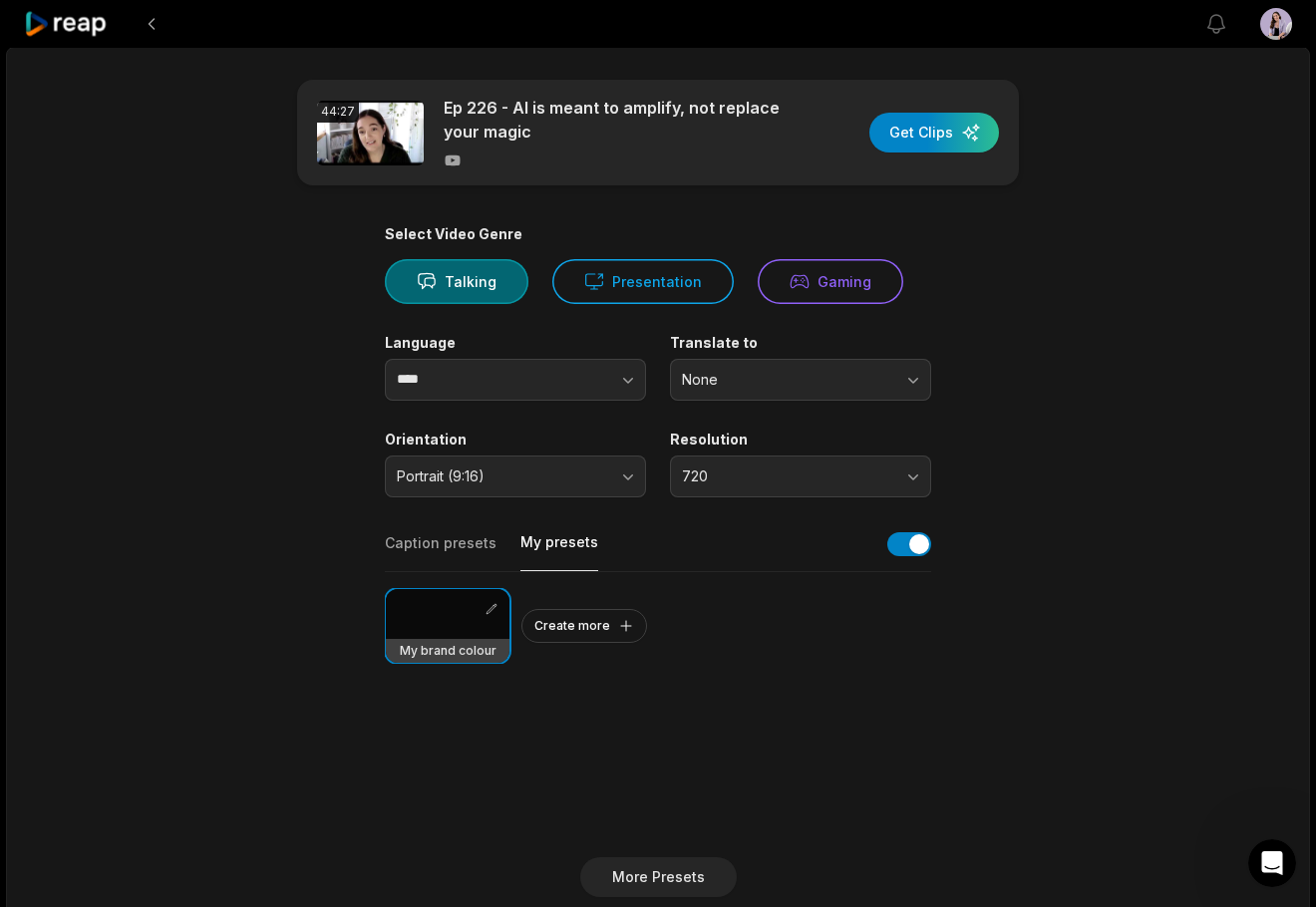 scroll, scrollTop: 0, scrollLeft: 0, axis: both 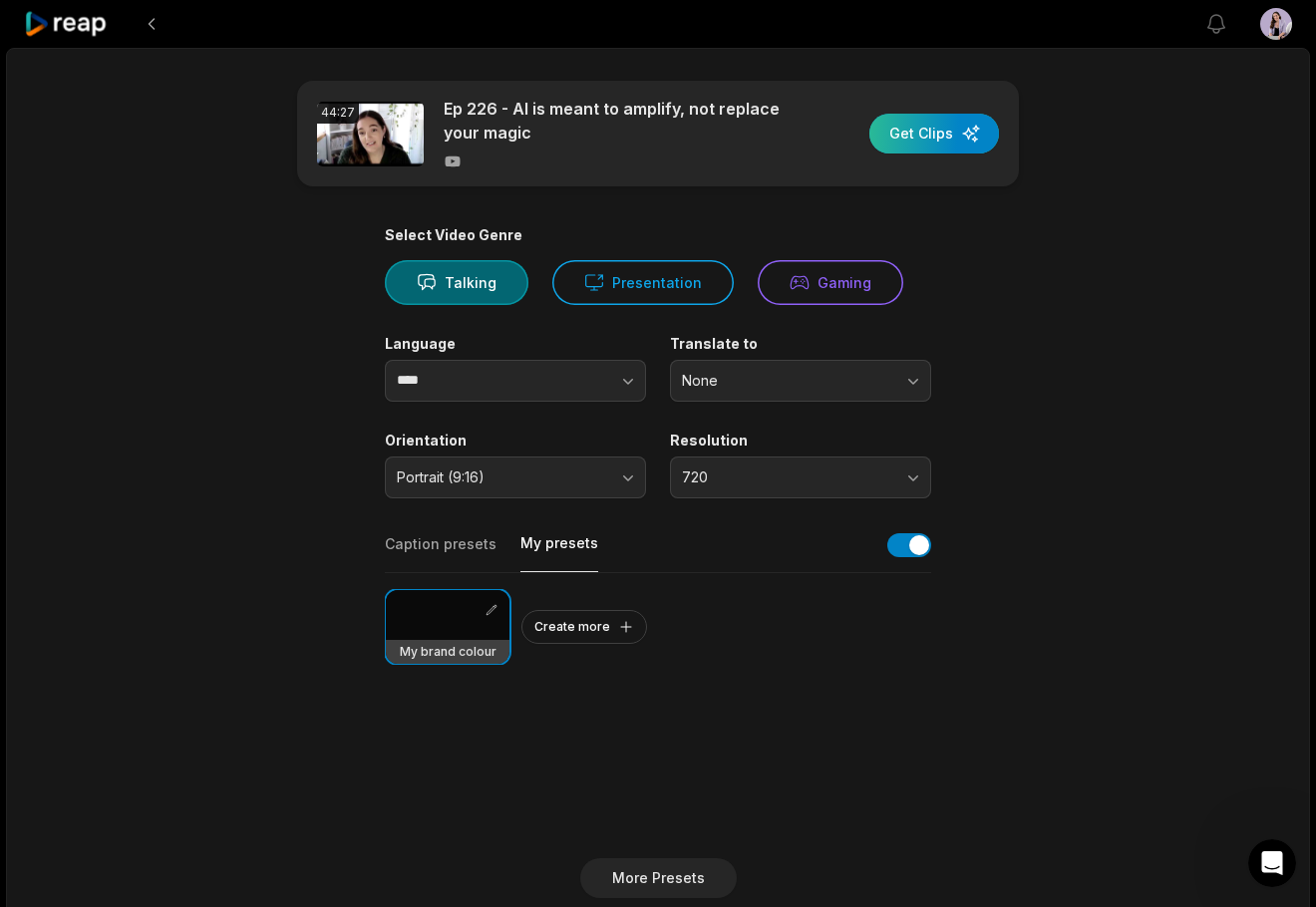 click at bounding box center [934, 134] 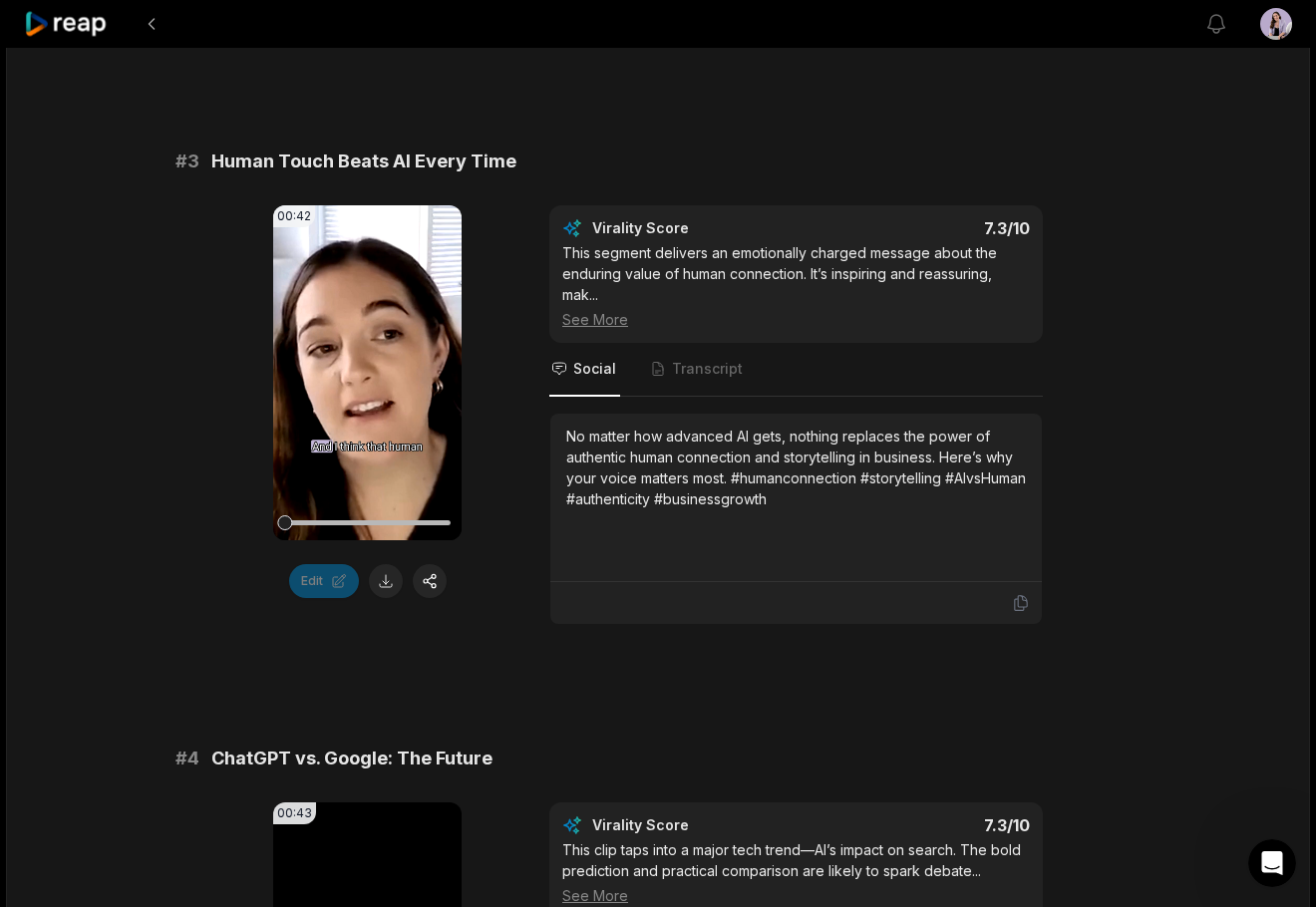 scroll, scrollTop: 1495, scrollLeft: 0, axis: vertical 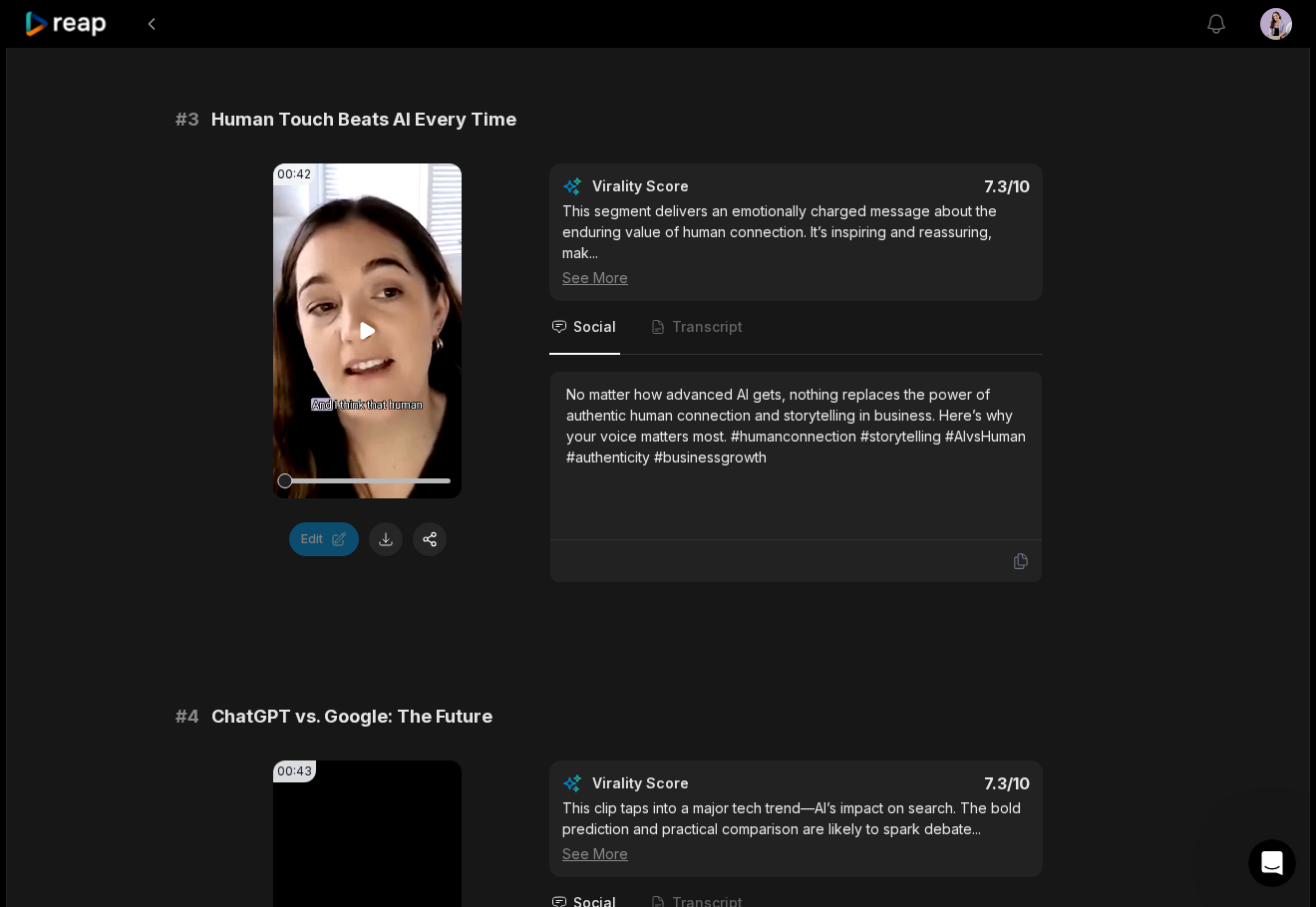 click 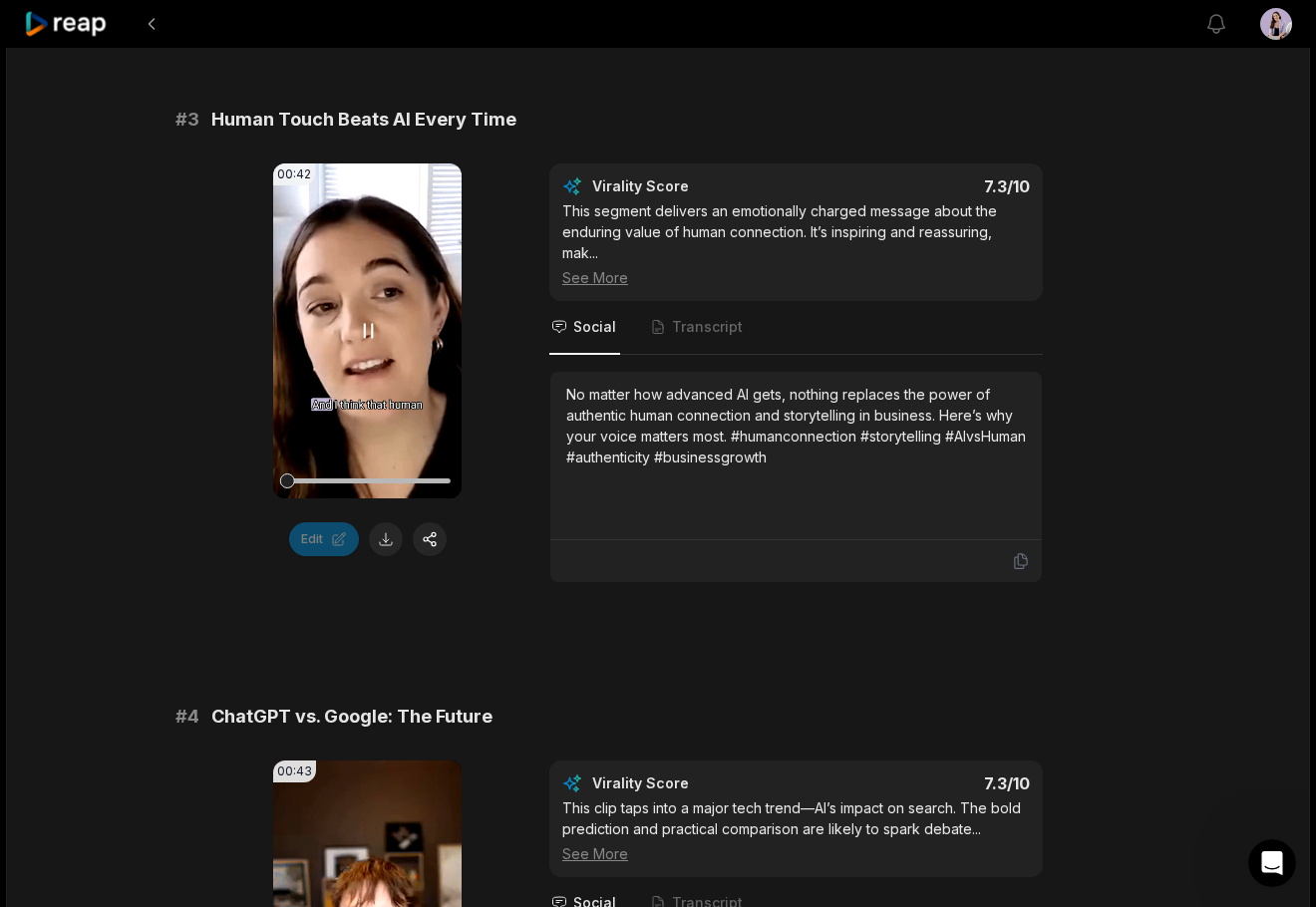 click 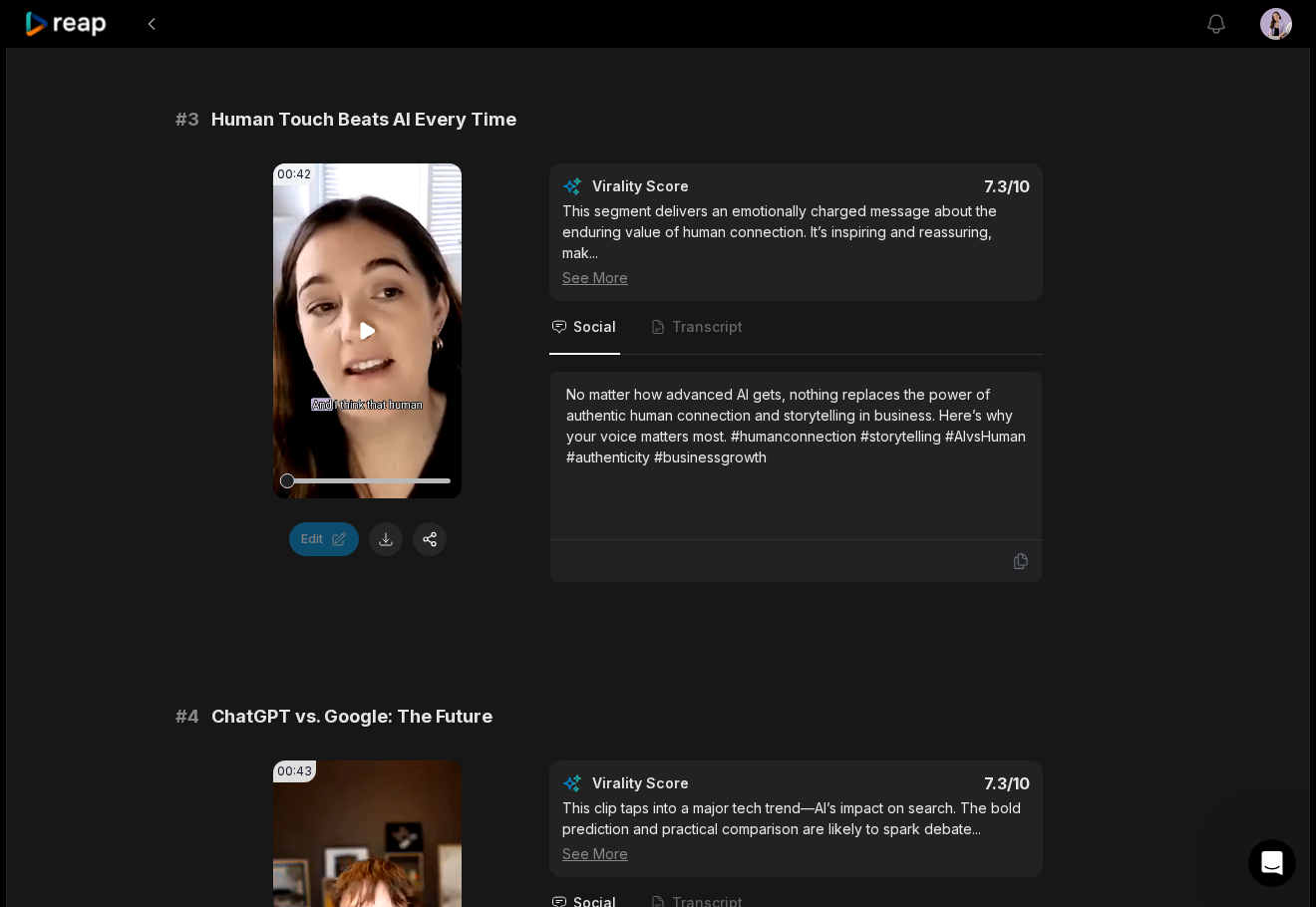 click 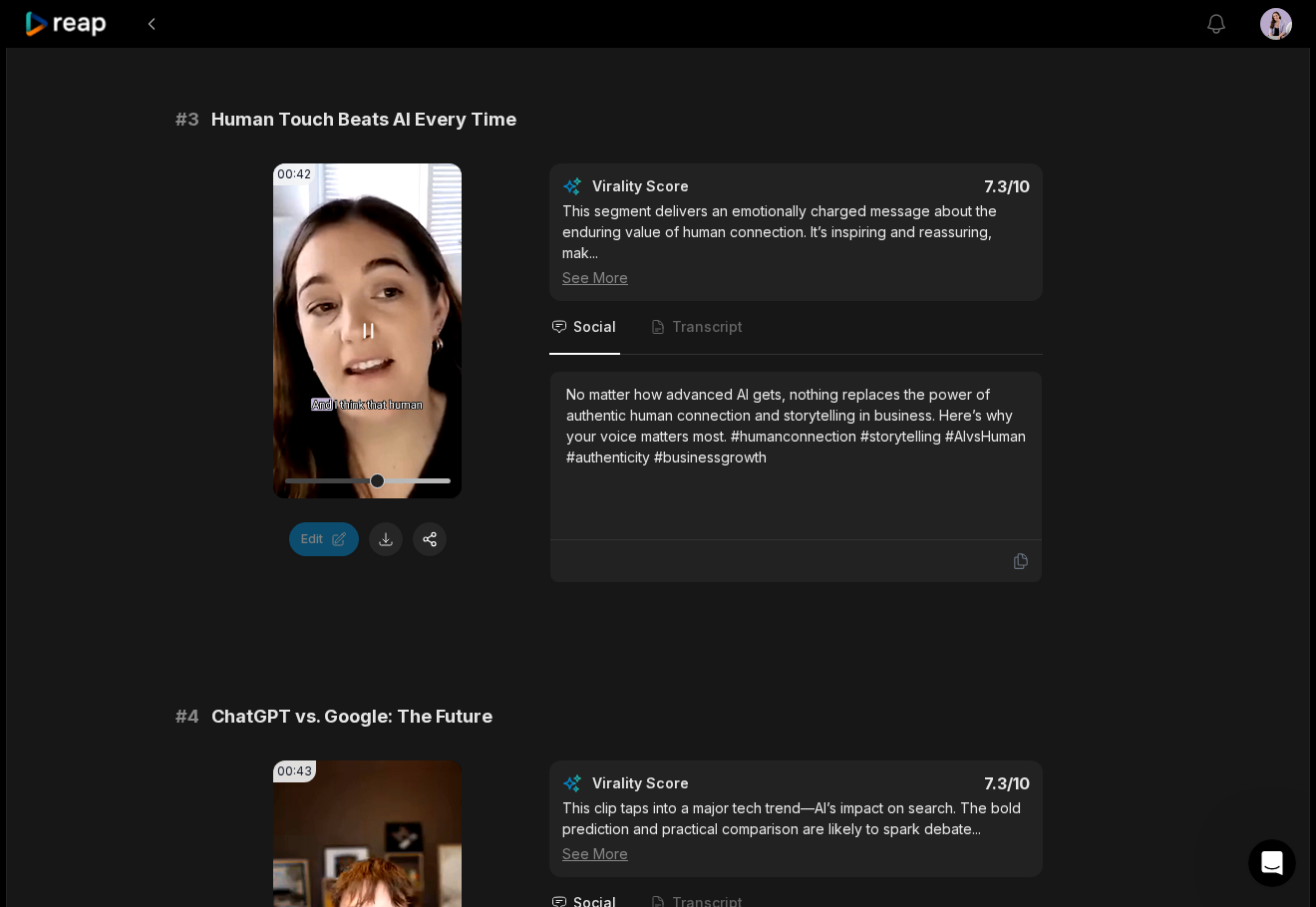 click 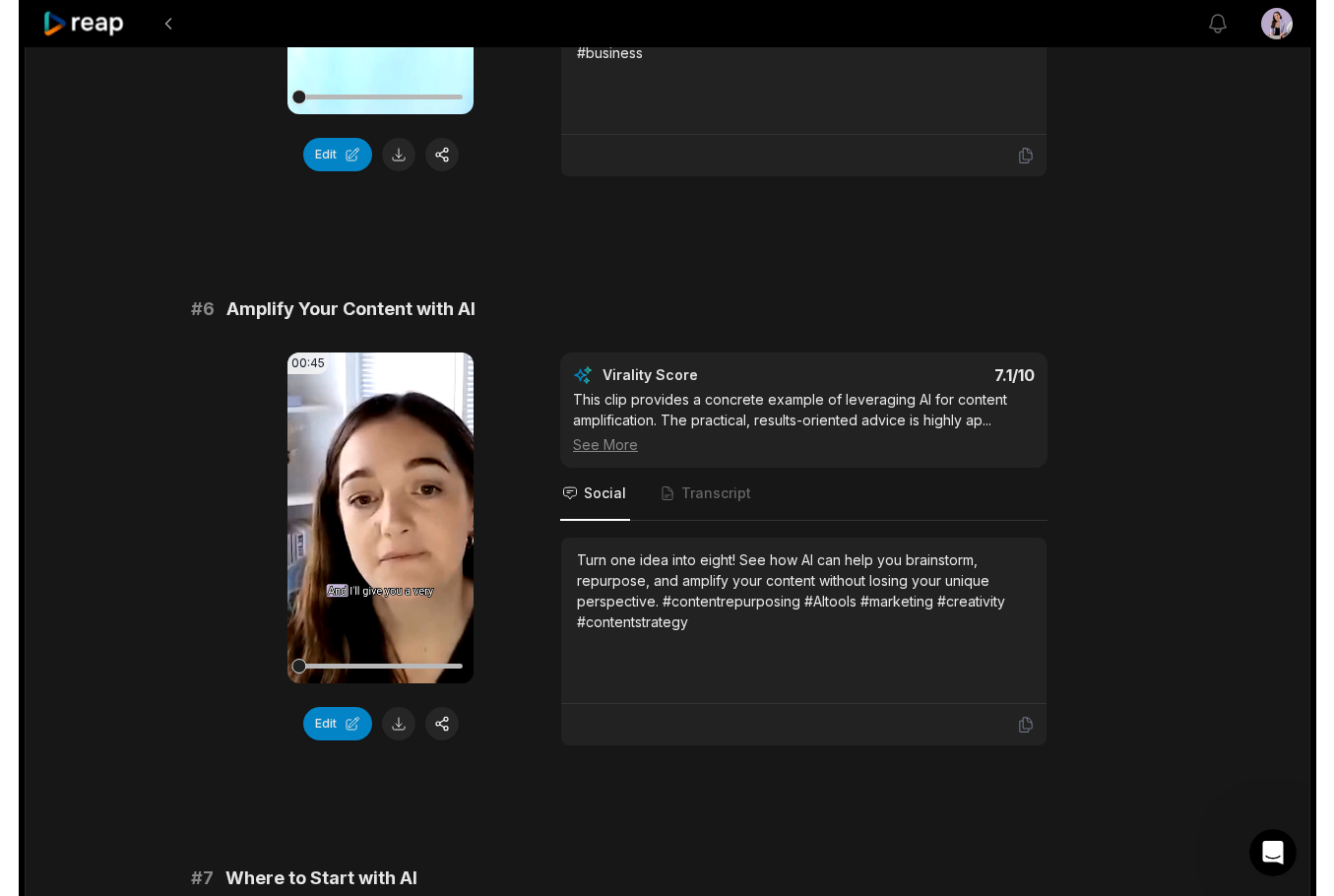 scroll, scrollTop: 2697, scrollLeft: 0, axis: vertical 